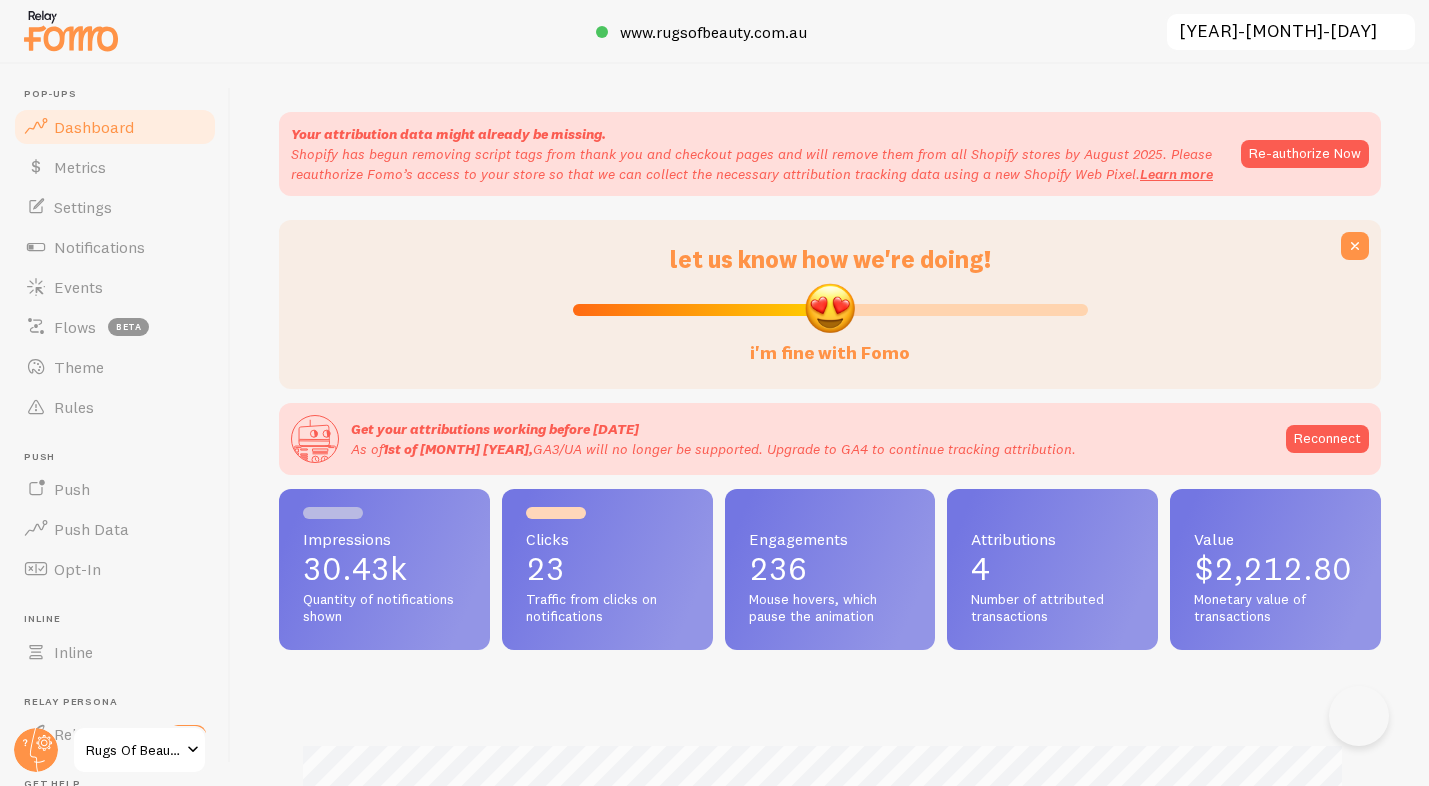 scroll, scrollTop: 0, scrollLeft: 0, axis: both 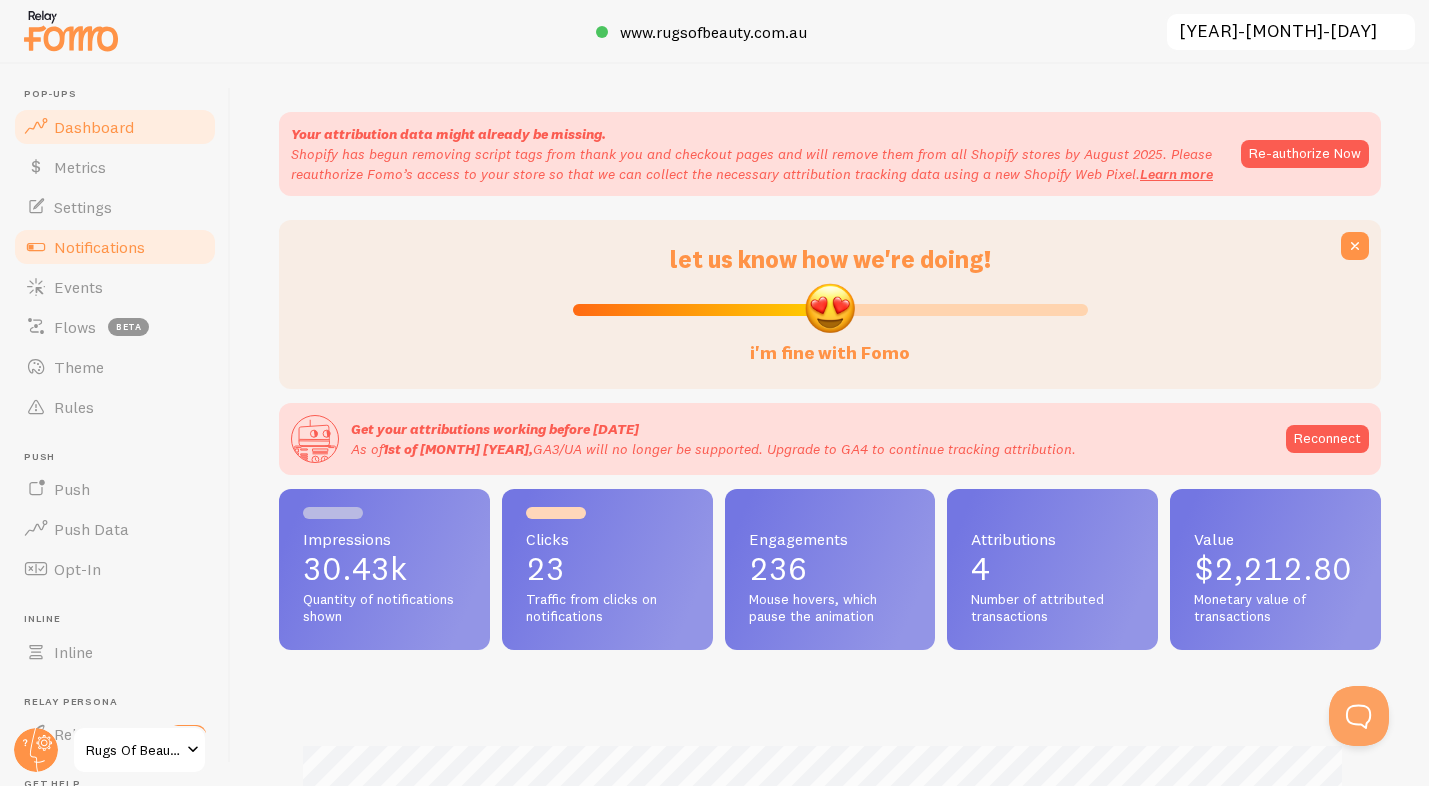 click on "Notifications" at bounding box center (99, 247) 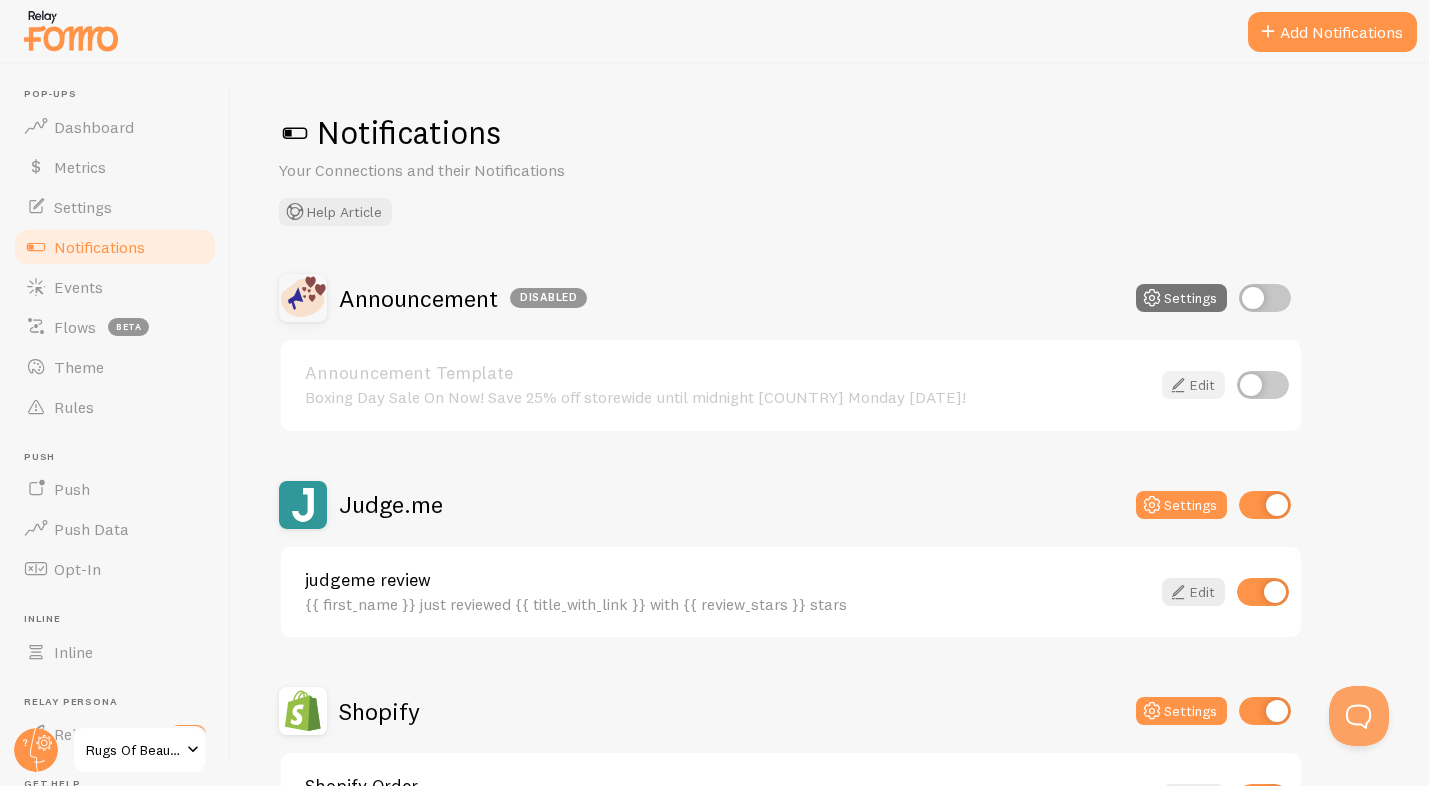 click on "Edit" at bounding box center (1193, 385) 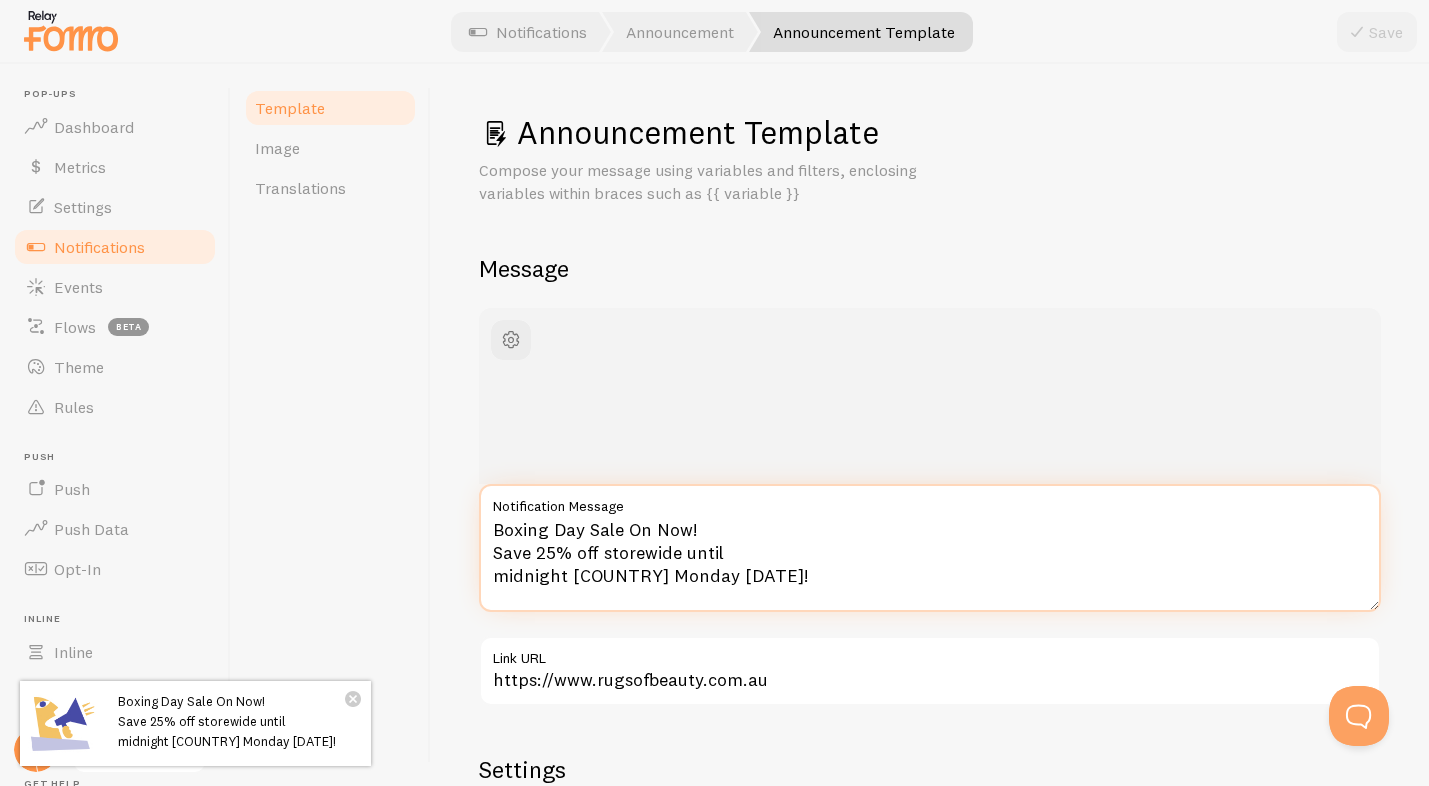 click on "Boxing Day Sale On Now!
Save 25% off storewide until
midnight [COUNTRY] Monday [DATE]!" at bounding box center [930, 548] 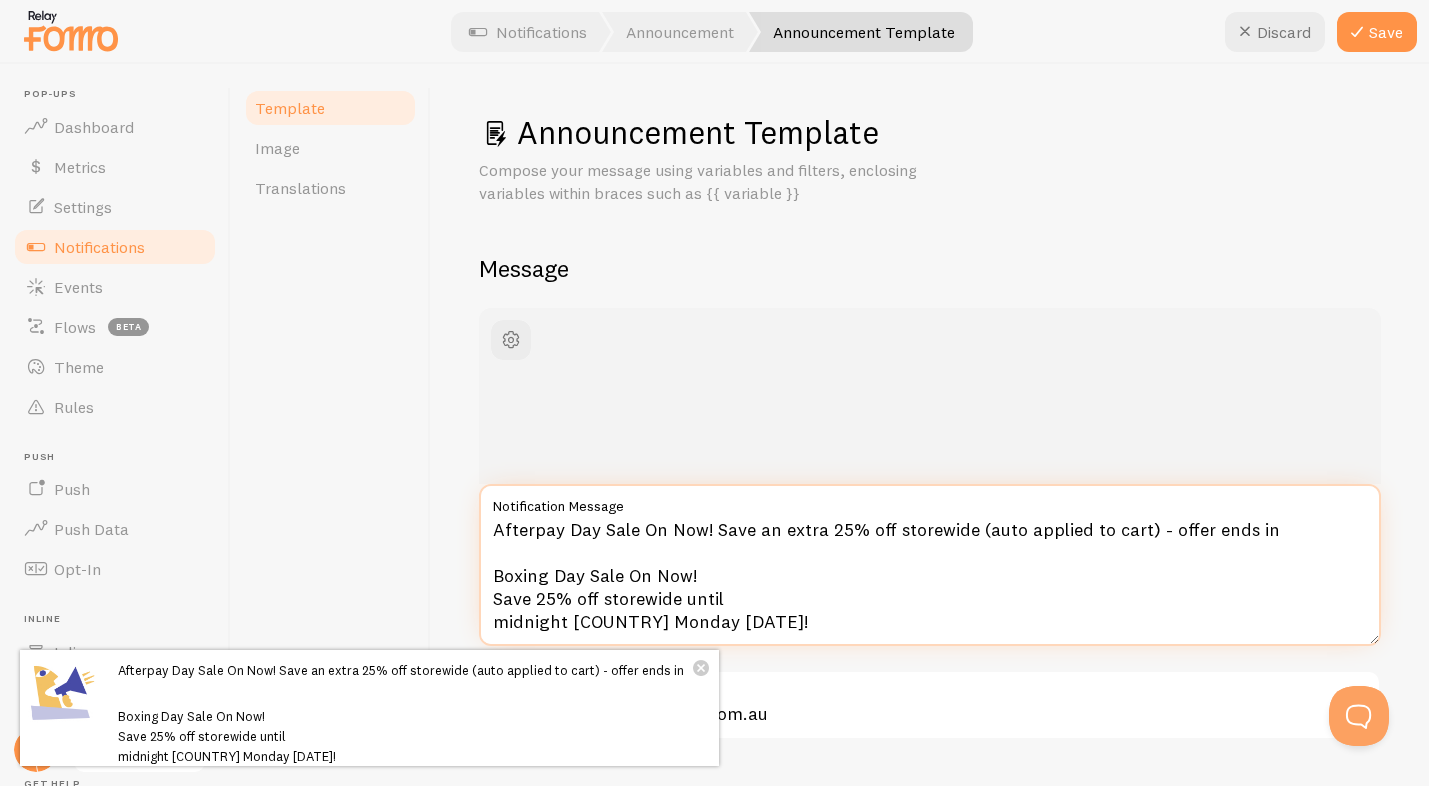 scroll, scrollTop: 3, scrollLeft: 0, axis: vertical 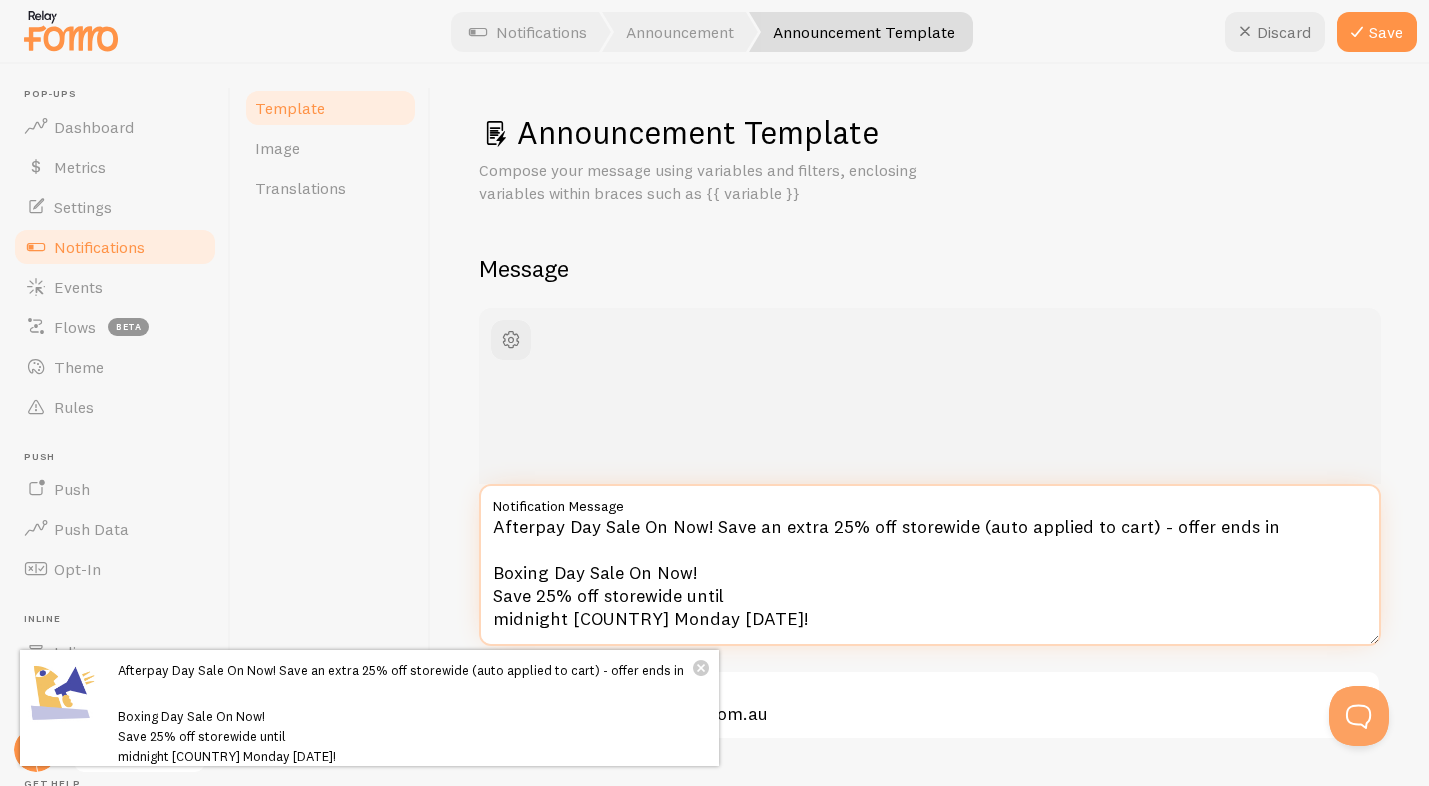 click on "Afterpay Day Sale On Now! Save an extra 25% off storewide (auto applied to cart) - offer ends in
Boxing Day Sale On Now!
Save 25% off storewide until
midnight [COUNTRY] Monday [DATE]!" at bounding box center [930, 565] 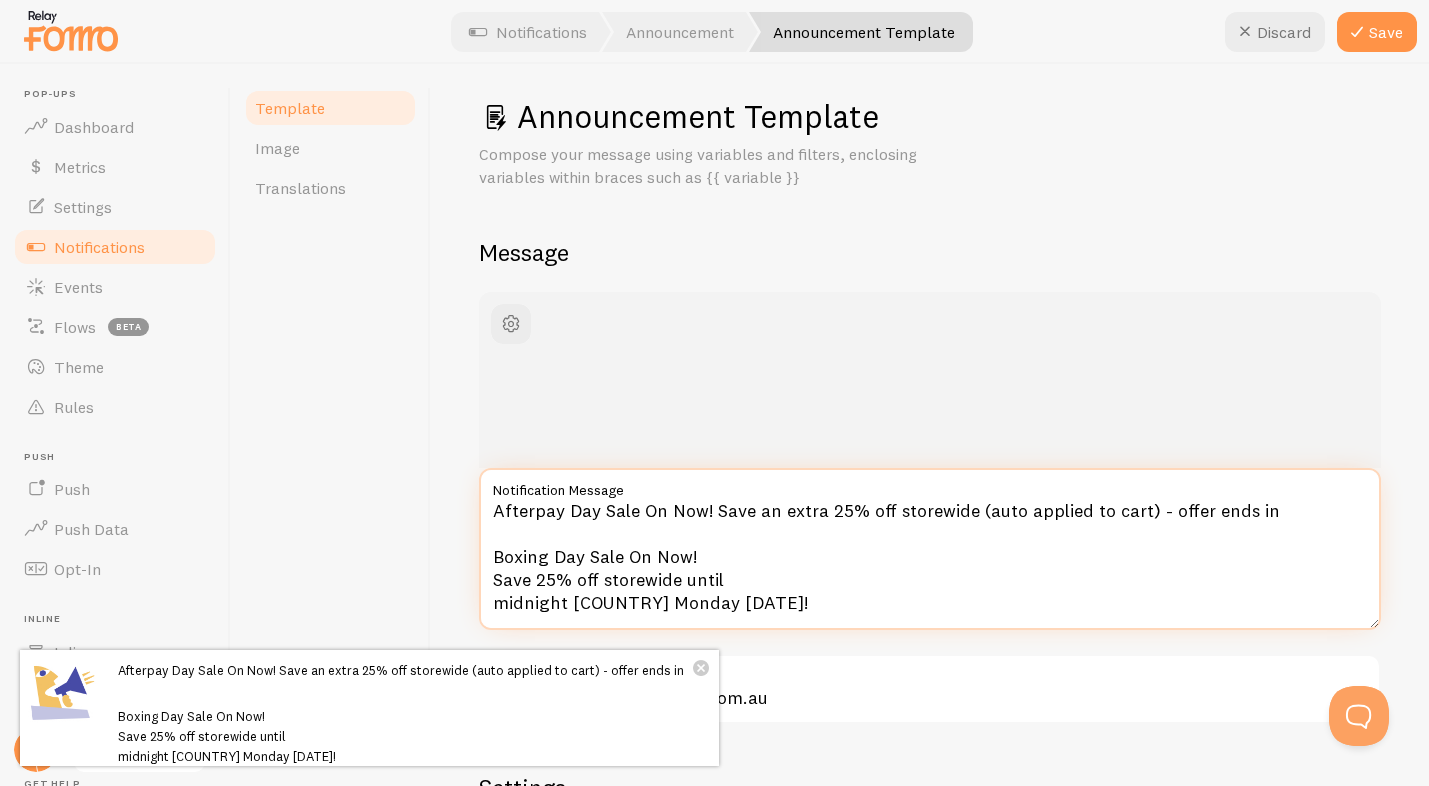 scroll, scrollTop: 20, scrollLeft: 0, axis: vertical 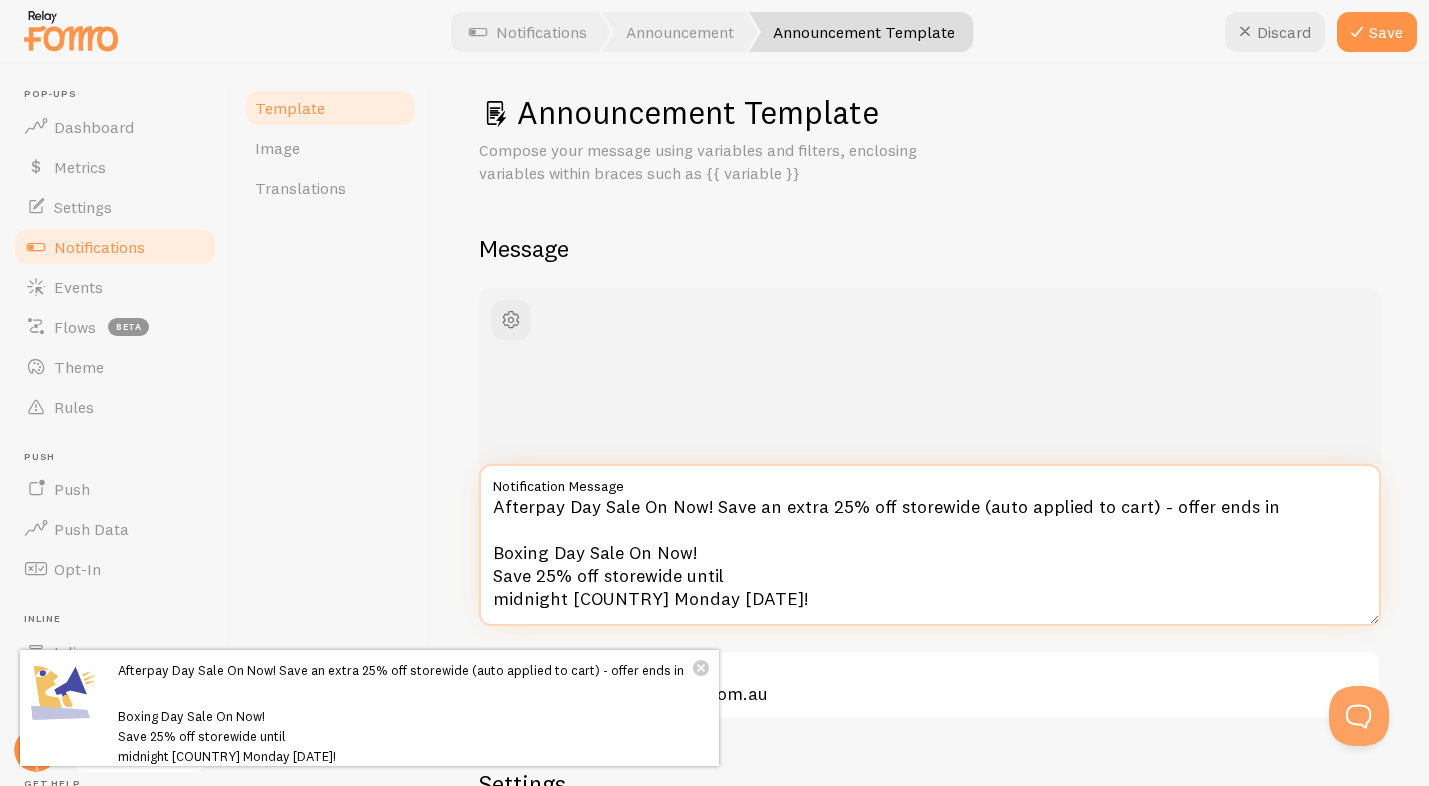 drag, startPoint x: 1234, startPoint y: 513, endPoint x: 1202, endPoint y: 519, distance: 32.55764 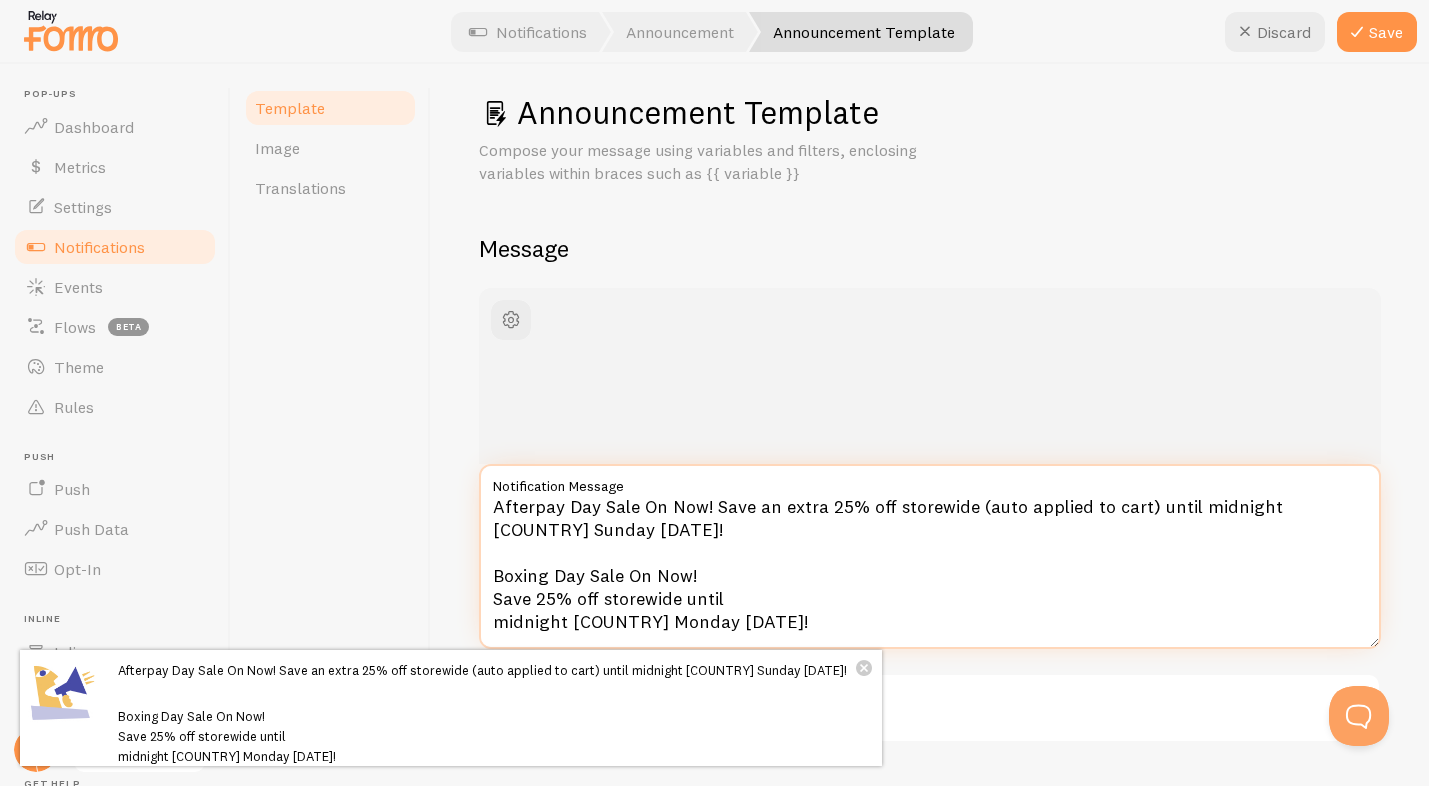 click on "Afterpay Day Sale On Now! Save an extra 25% off storewide (auto applied to cart) until midnight [COUNTRY] Sunday [DATE]!
Boxing Day Sale On Now!
Save 25% off storewide until
midnight [COUNTRY] Monday [DATE]!" at bounding box center [930, 556] 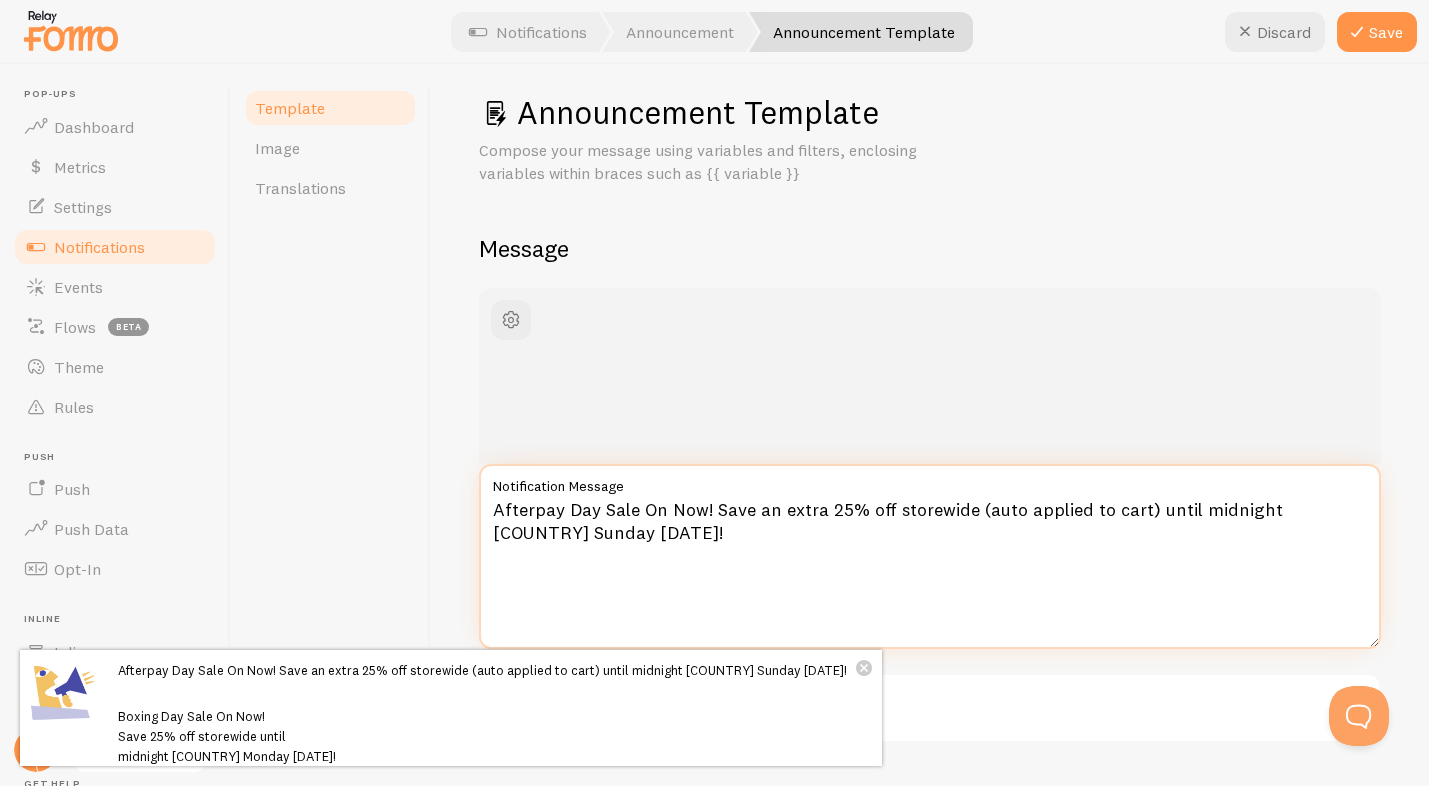 scroll, scrollTop: 0, scrollLeft: 0, axis: both 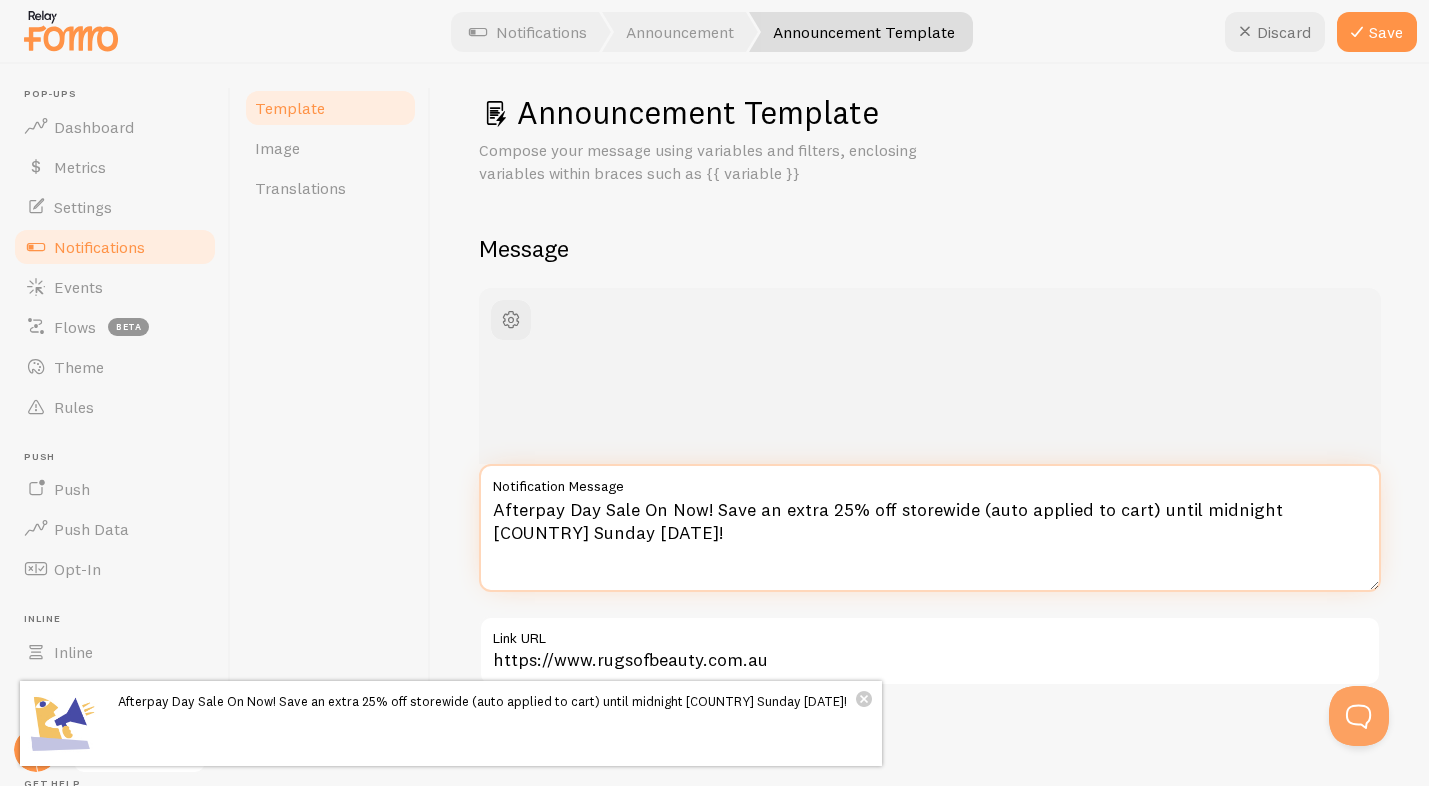 click on "Afterpay Day Sale On Now! Save an extra 25% off storewide (auto applied to cart) until midnight [COUNTRY] Sunday [DATE]!" at bounding box center (930, 528) 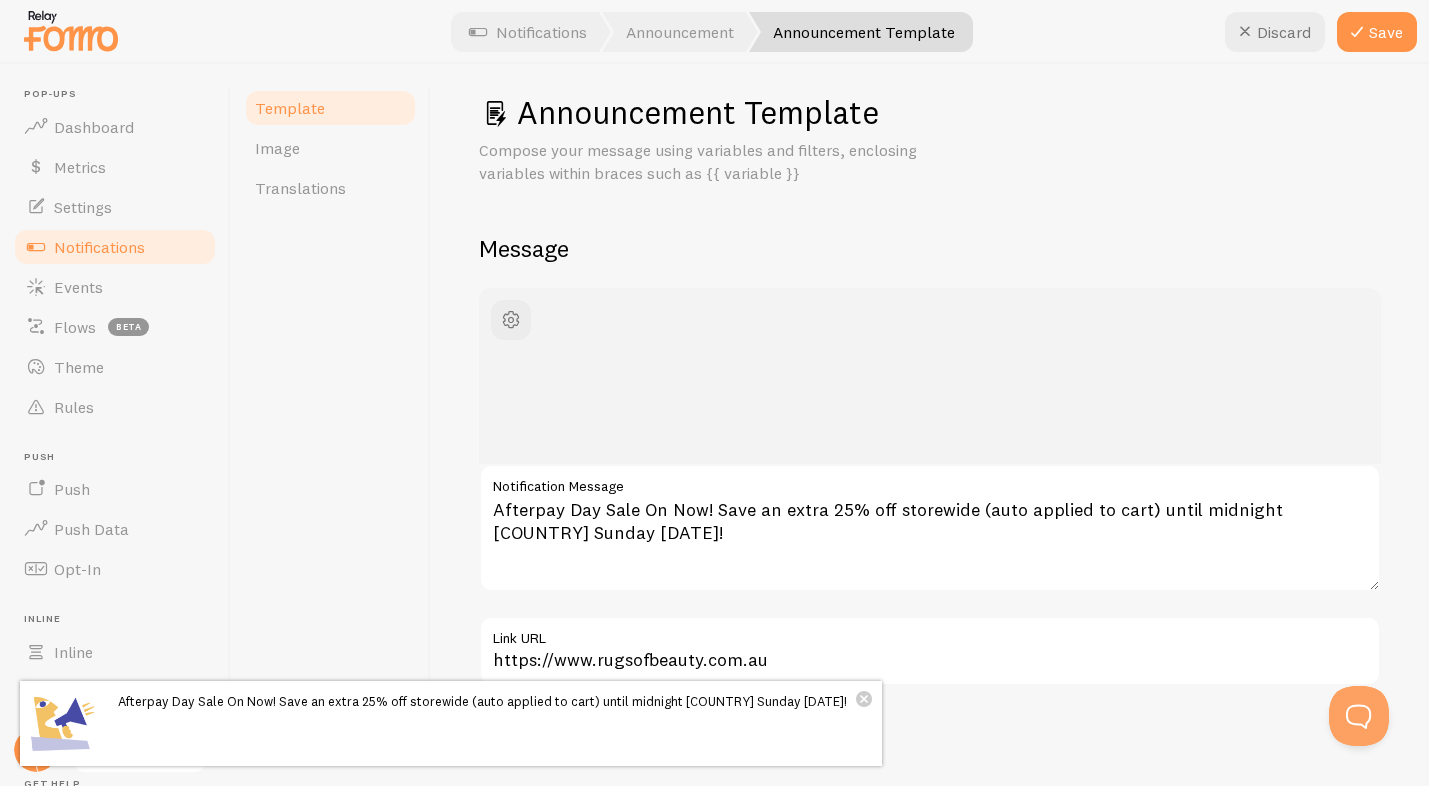 click on "Announcement Template
Compose your message using variables and filters, enclosing variables
within braces such as {{ variable }}
Message       Afterpay Day Sale On Now! Save an extra 25% off storewide (auto applied to cart) until midnight [COUNTRY] Sunday [DATE]!   Afterpay Day Sale On Now! Save an extra 25% off storewide (auto applied to cart) until midnight [COUNTRY] Sunday [DATE]!   Notification Message         [URL]   Link URL             Settings         Template   Template disabled   Disabled Templates won't create new Events, but existing ones will still be shown     [URL]   Default Link Address       If your connection does not provide an address at event capture, this address will be used during event creation. Do us a solid, make sure this address includes either http or https. Thanks!" at bounding box center (930, 576) 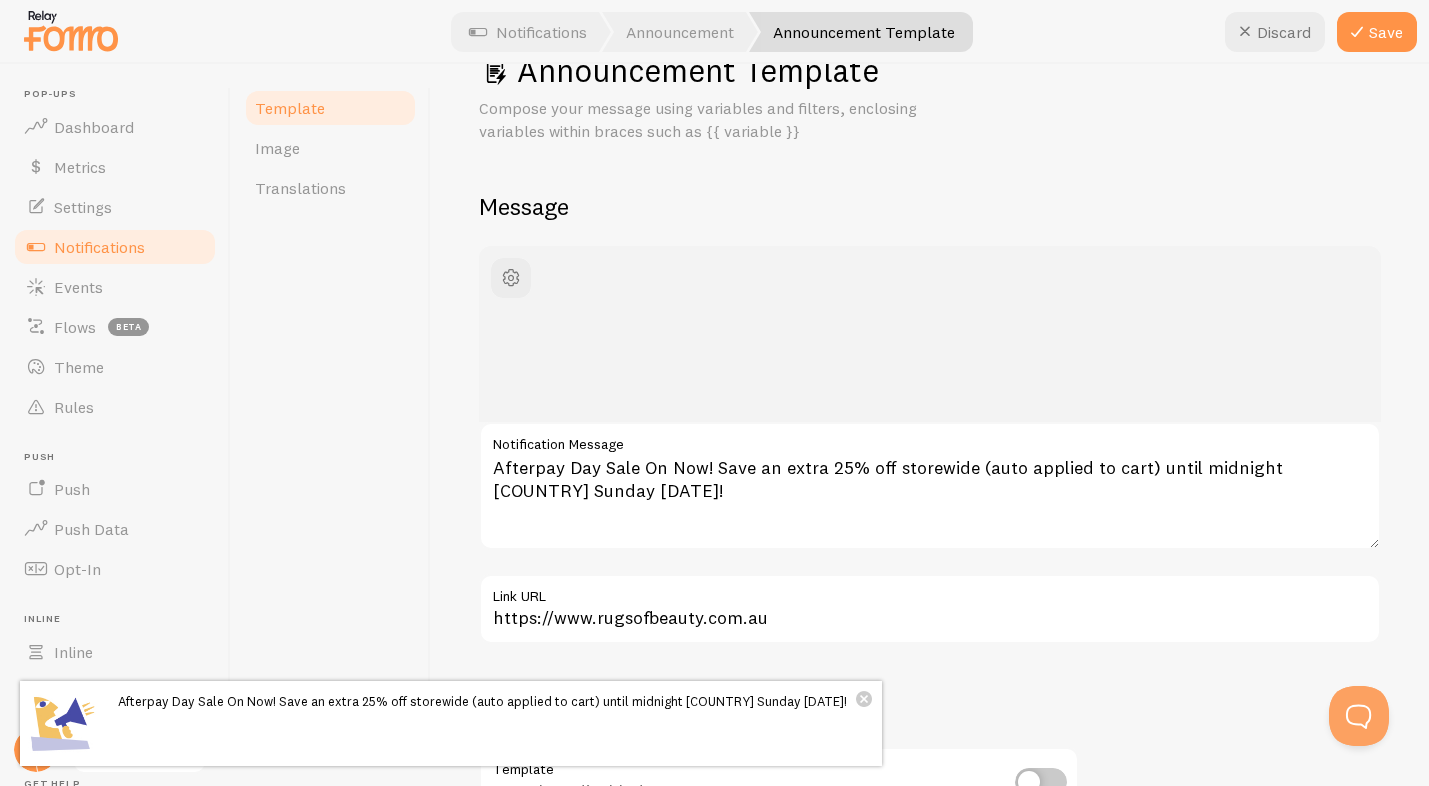 scroll, scrollTop: 63, scrollLeft: 0, axis: vertical 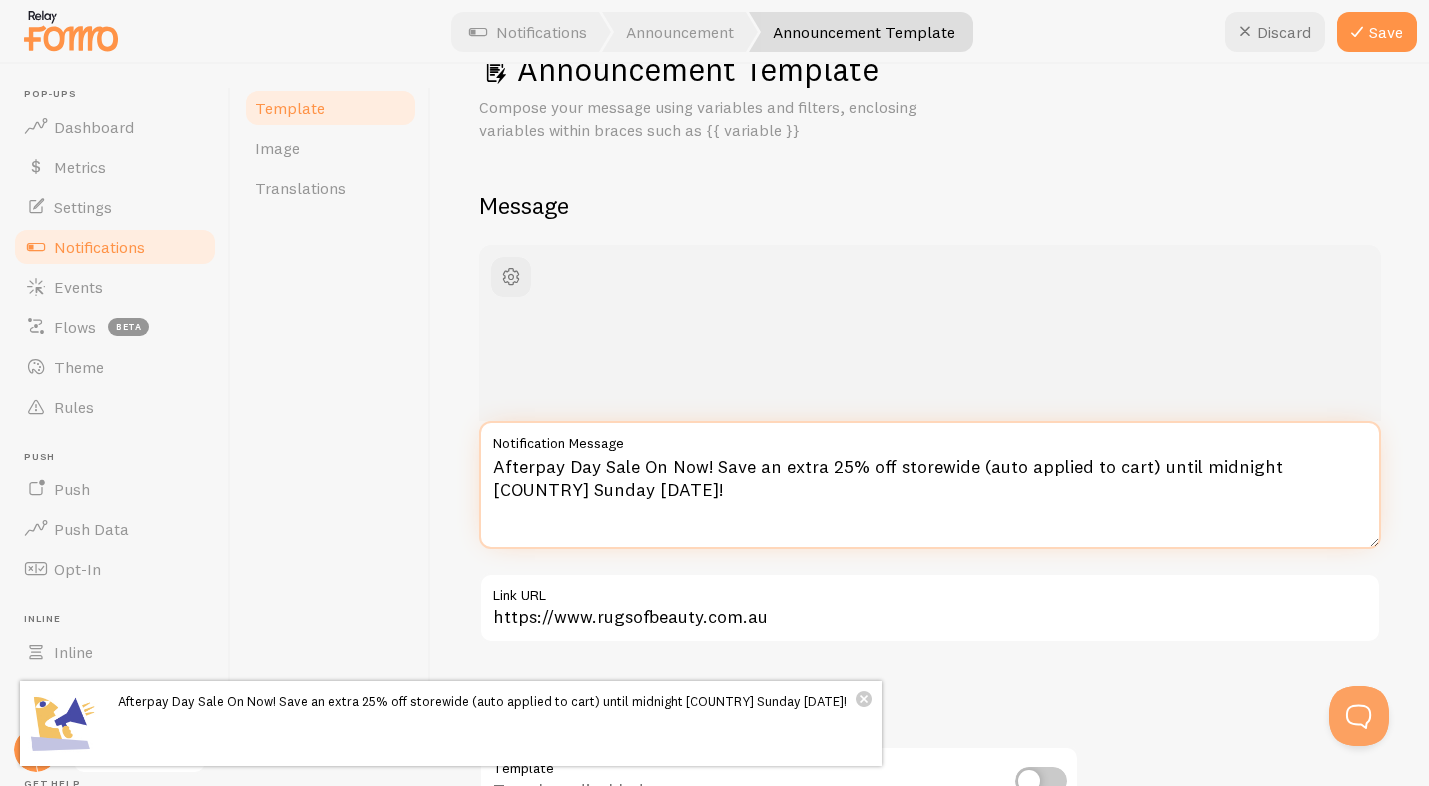 click on "Afterpay Day Sale On Now! Save an extra 25% off storewide (auto applied to cart) until midnight [COUNTRY] Sunday [DATE]!" at bounding box center [930, 485] 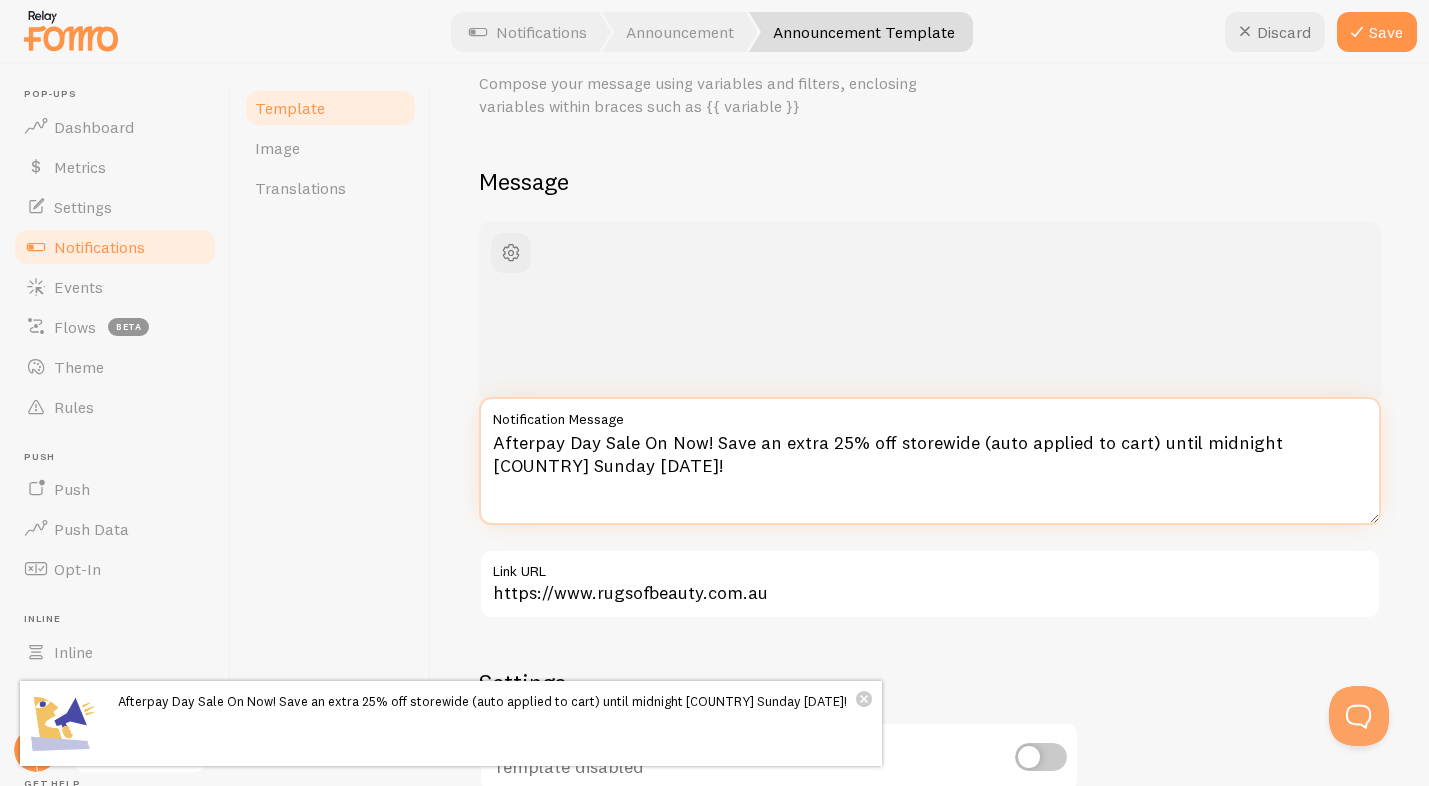 scroll, scrollTop: 91, scrollLeft: 0, axis: vertical 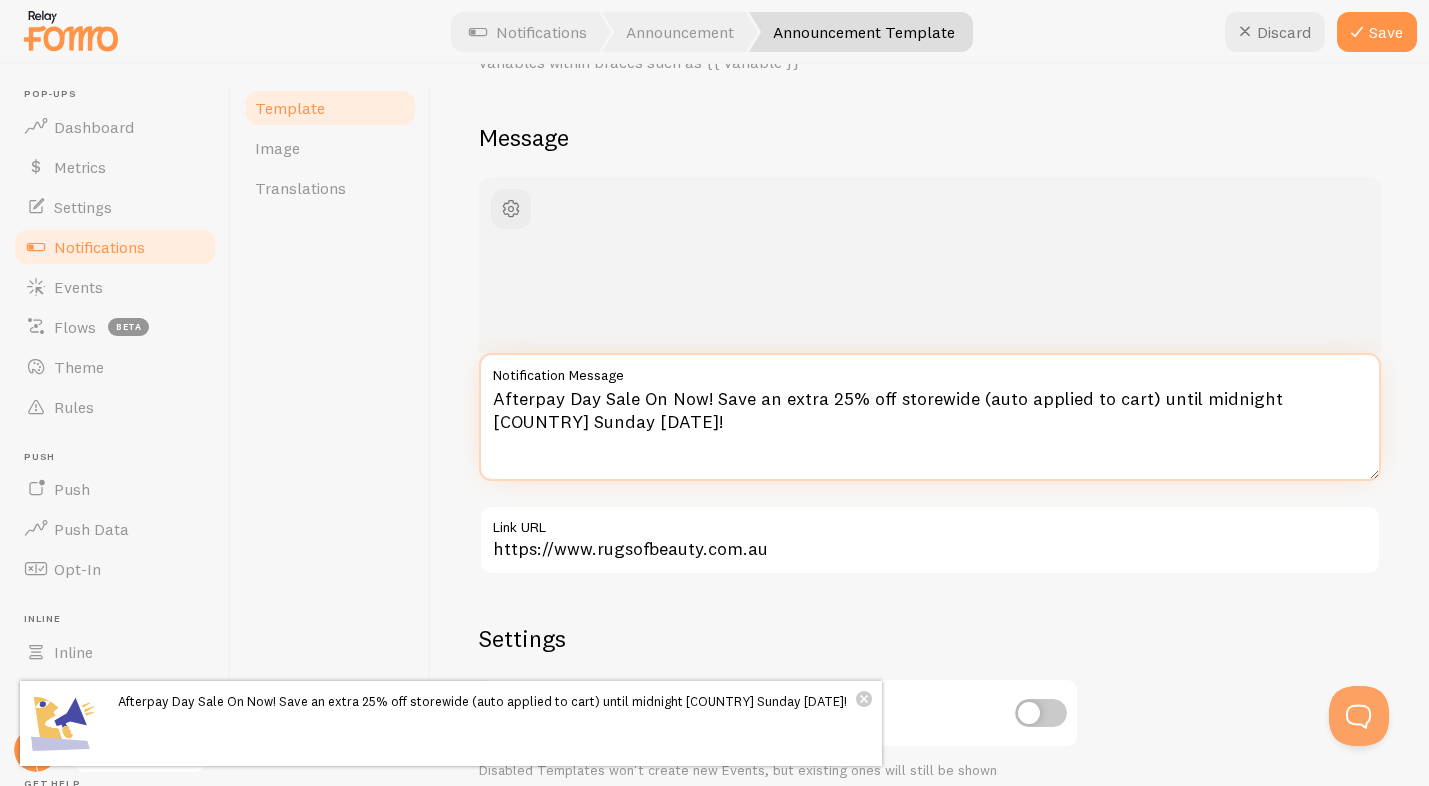 click on "Afterpay Day Sale On Now! Save an extra 25% off storewide (auto applied to cart) until midnight [COUNTRY] Sunday [DATE]!" at bounding box center [930, 417] 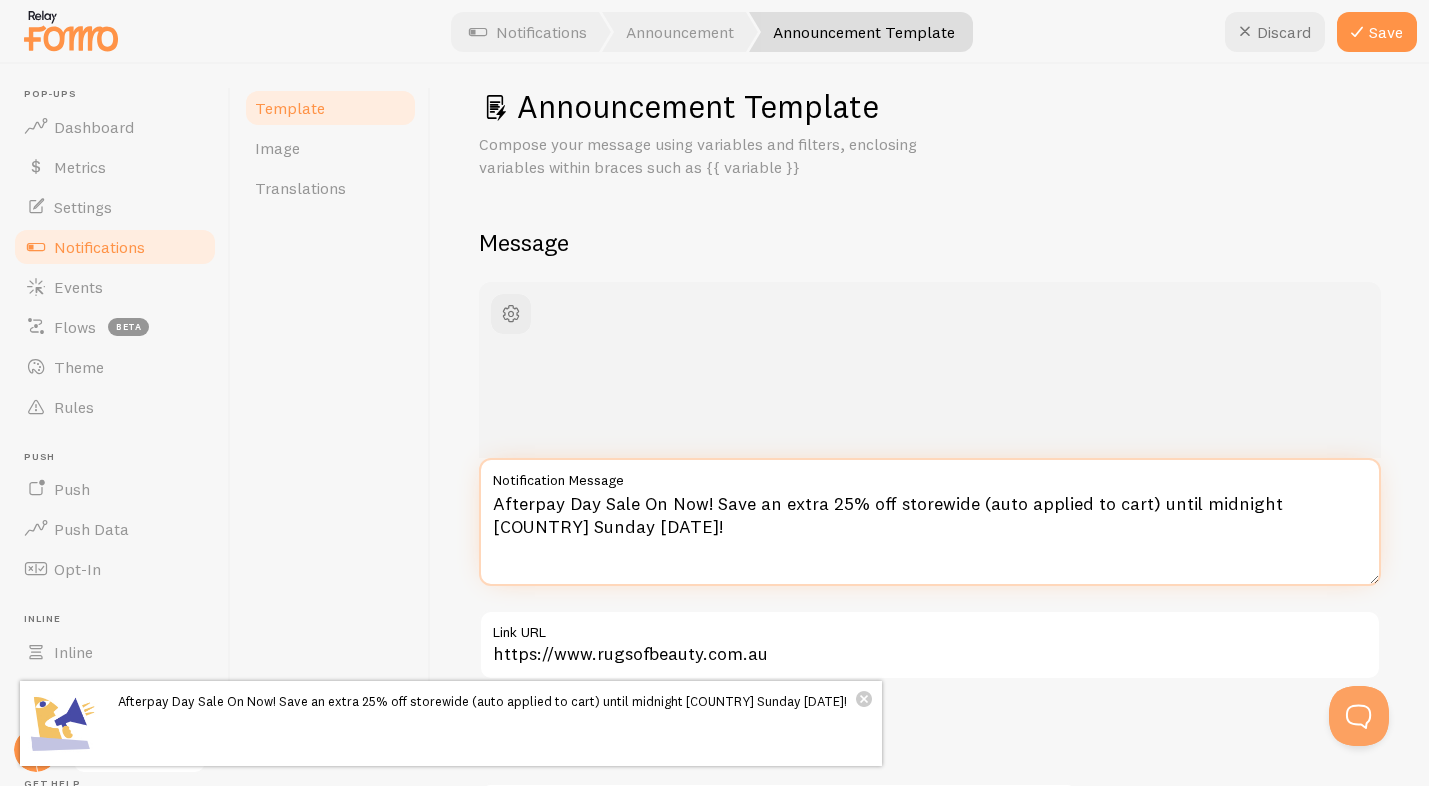 scroll, scrollTop: 0, scrollLeft: 0, axis: both 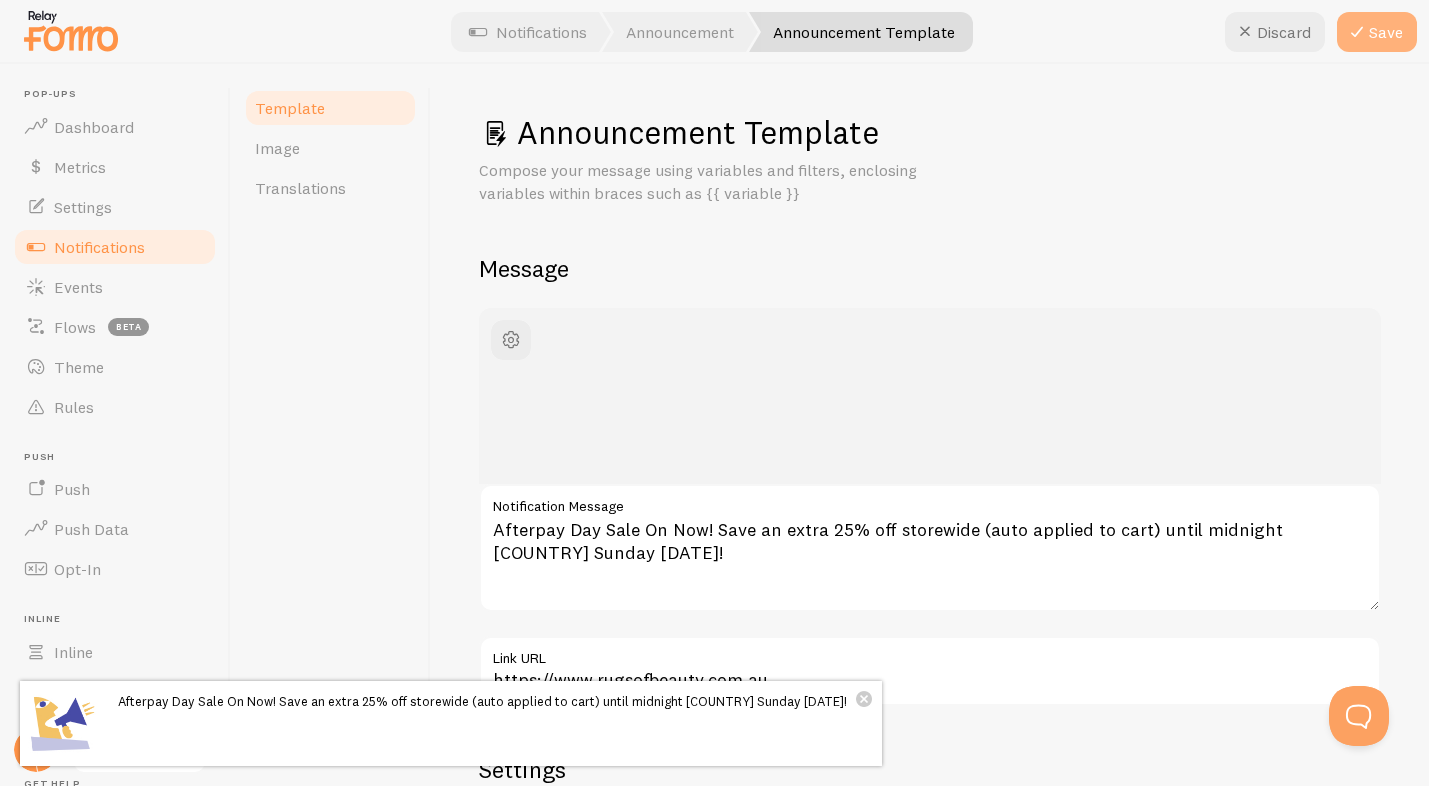 click at bounding box center (1357, 32) 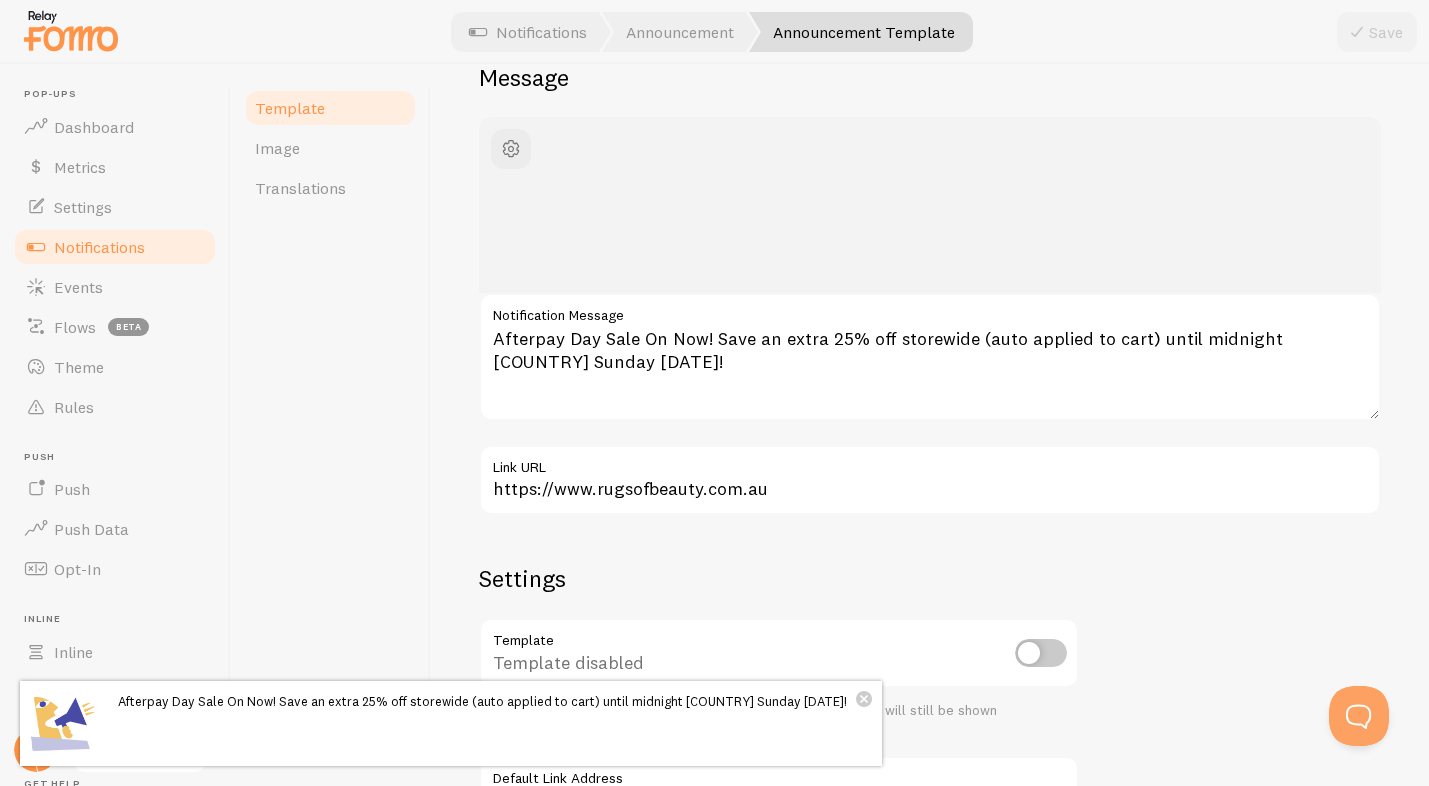 scroll, scrollTop: 194, scrollLeft: 0, axis: vertical 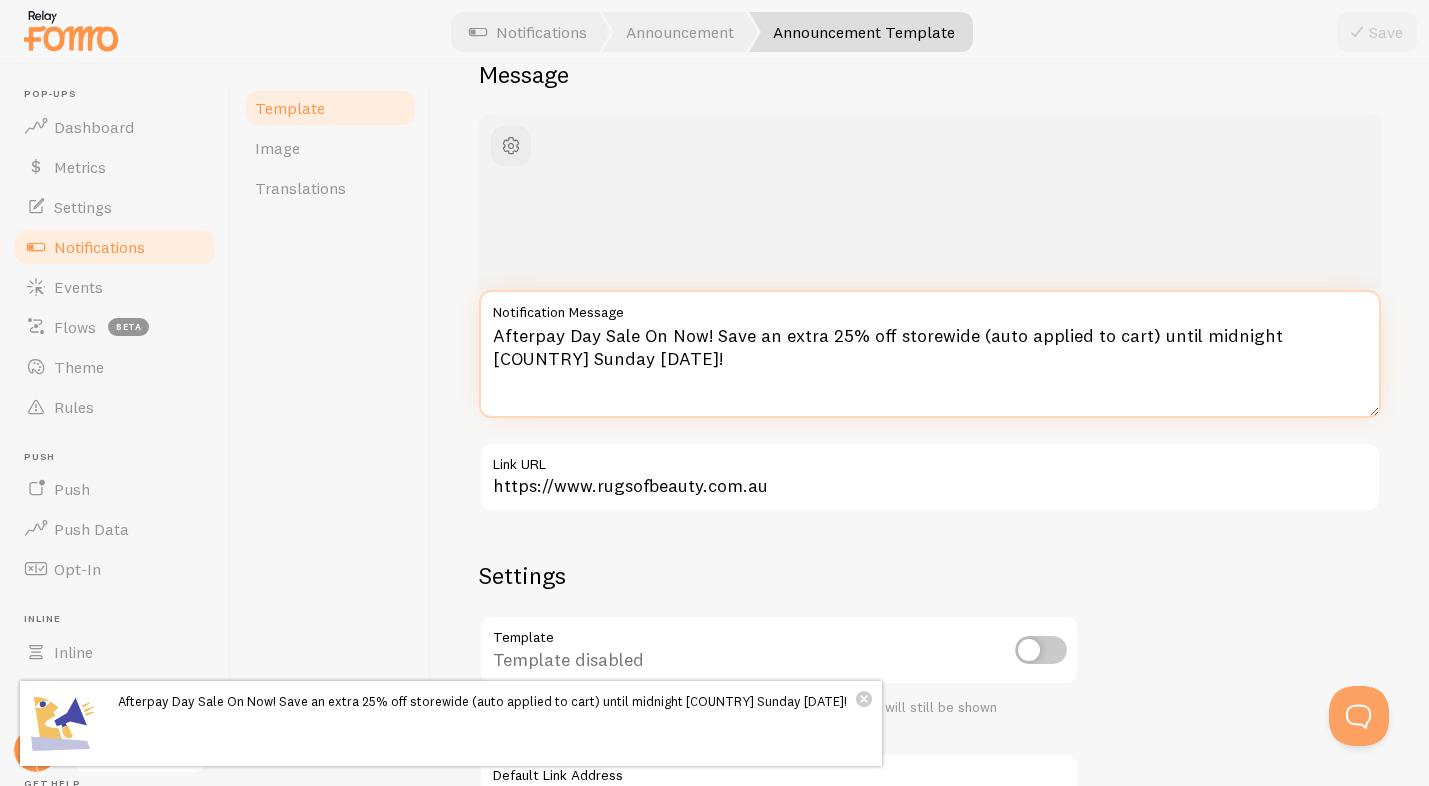 drag, startPoint x: 650, startPoint y: 360, endPoint x: 483, endPoint y: 309, distance: 174.61386 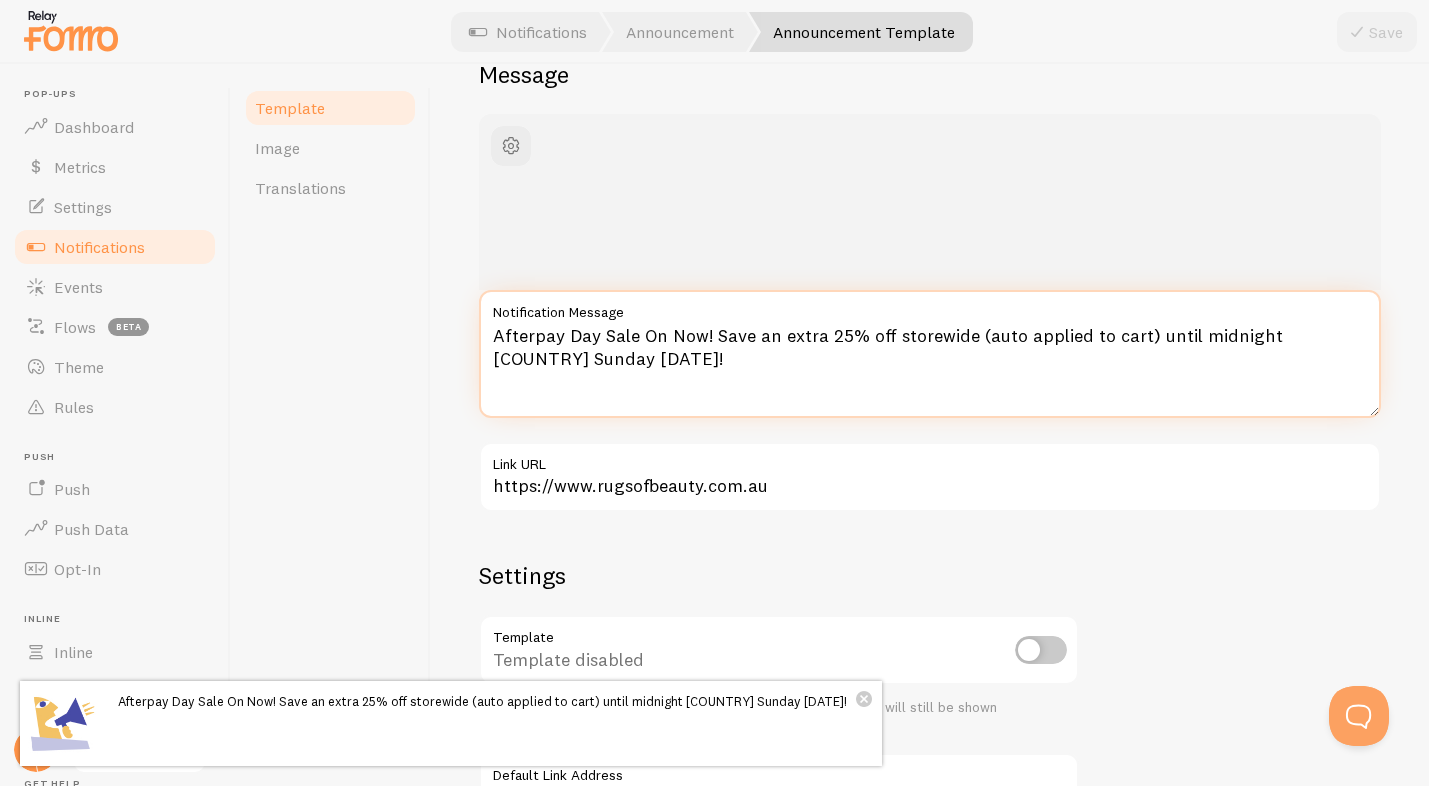 scroll, scrollTop: 0, scrollLeft: 0, axis: both 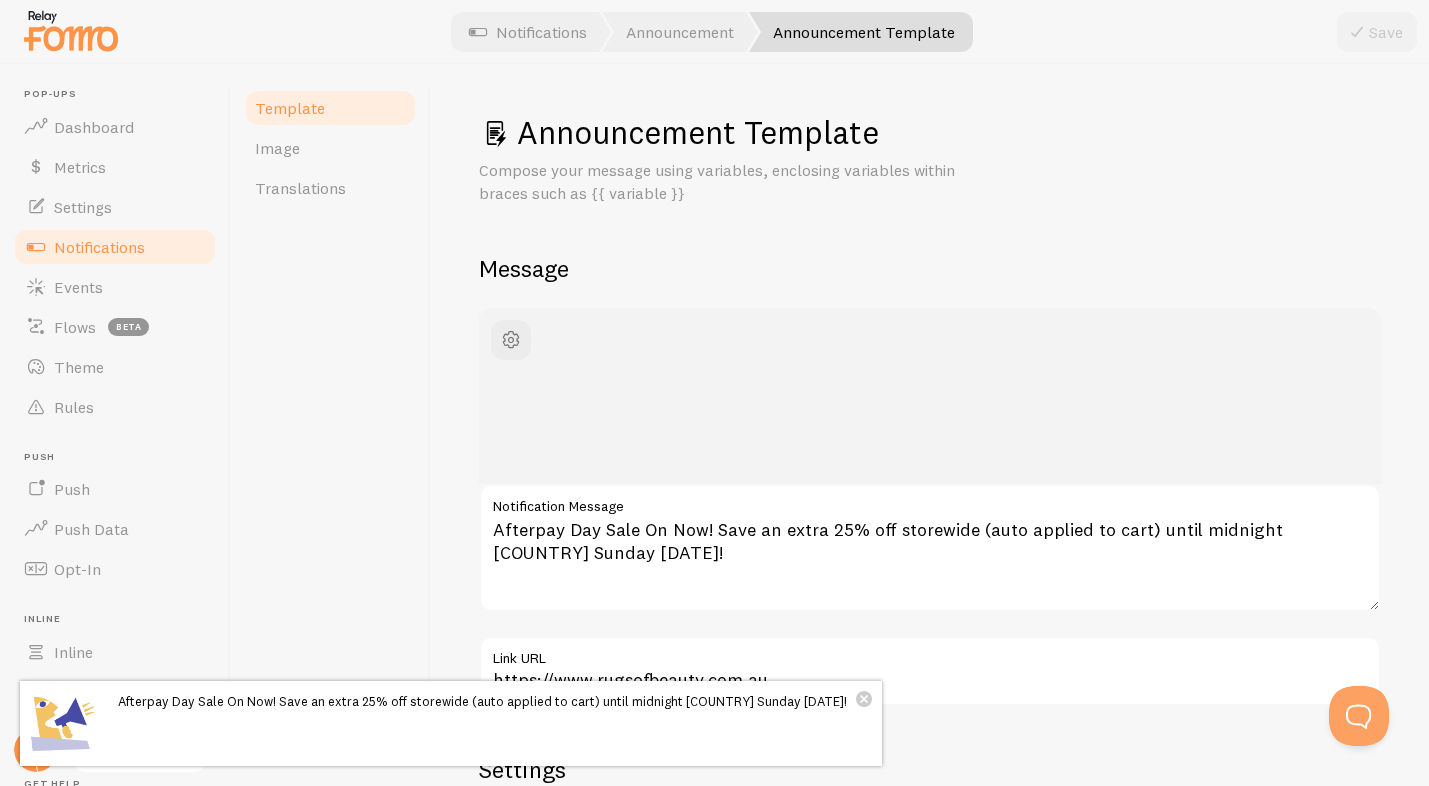 click on "Notifications" at bounding box center [115, 247] 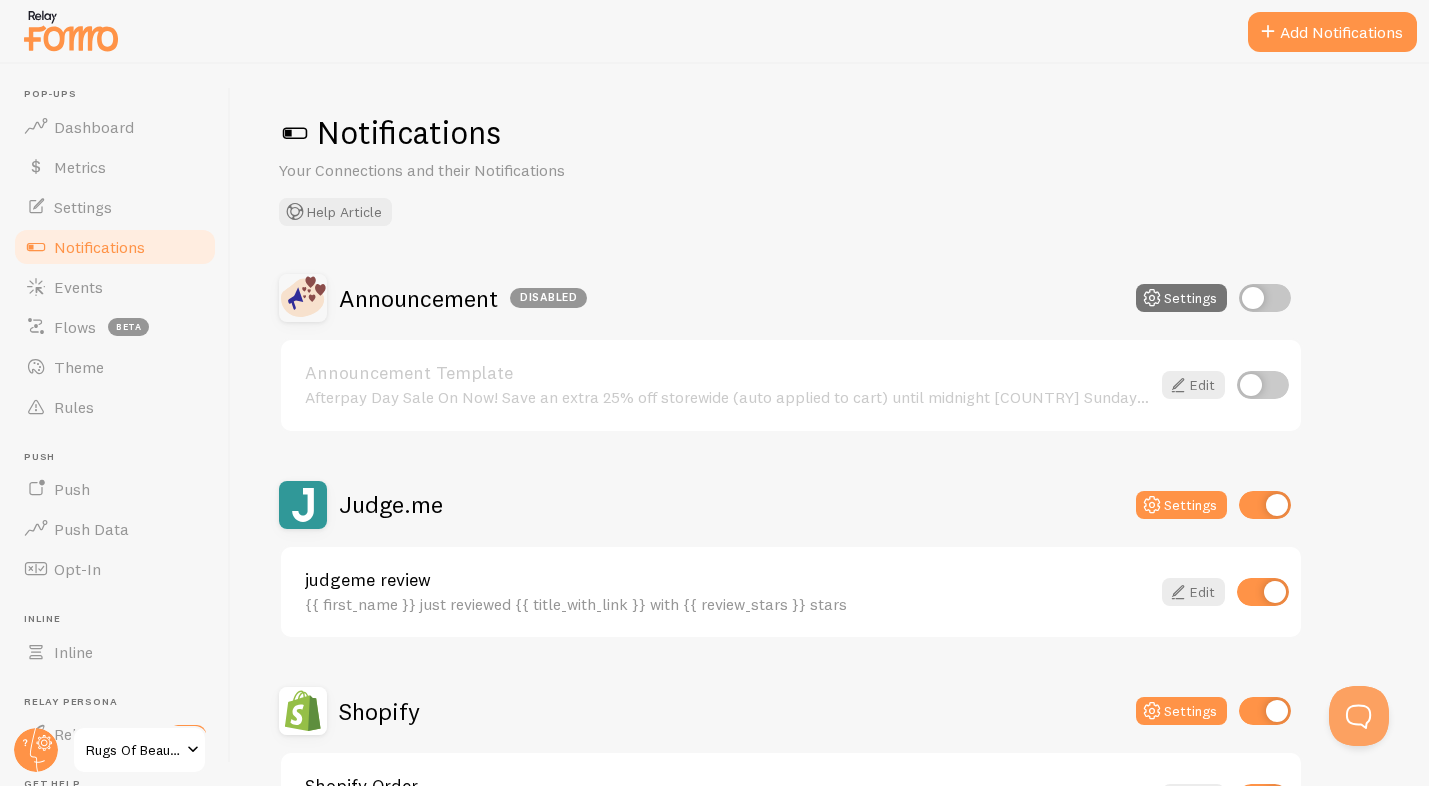 click at bounding box center (1263, 385) 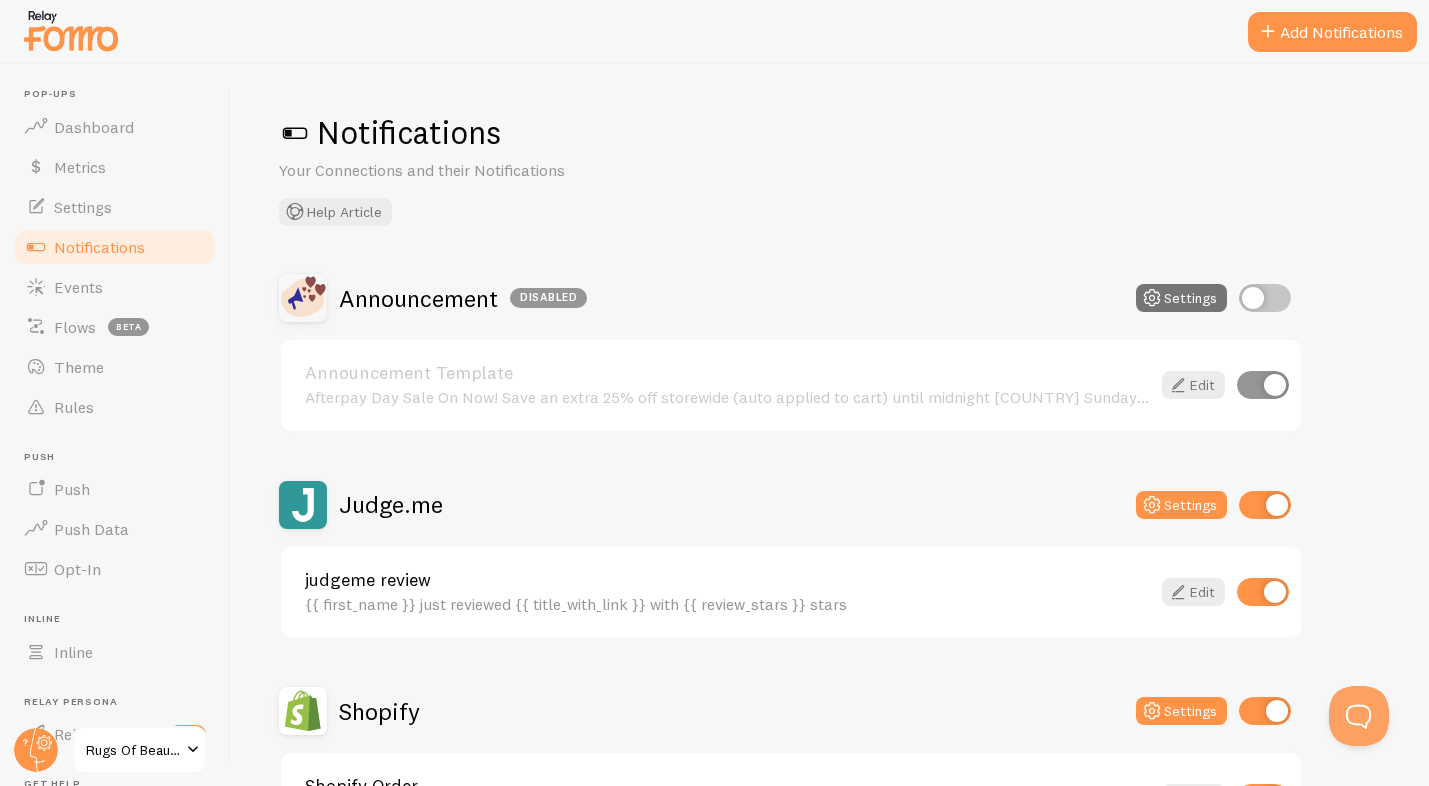 scroll, scrollTop: 19, scrollLeft: 0, axis: vertical 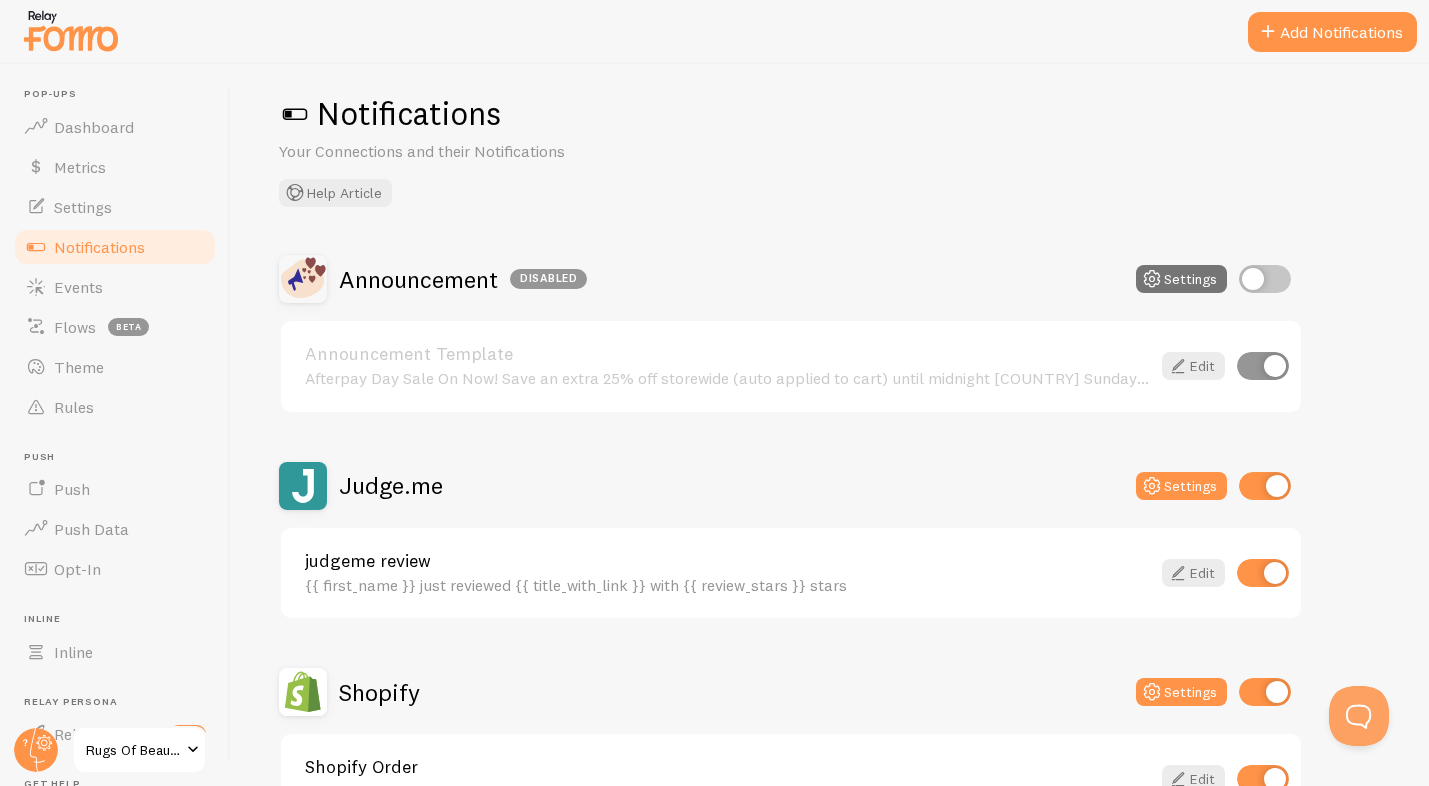 click at bounding box center [1265, 279] 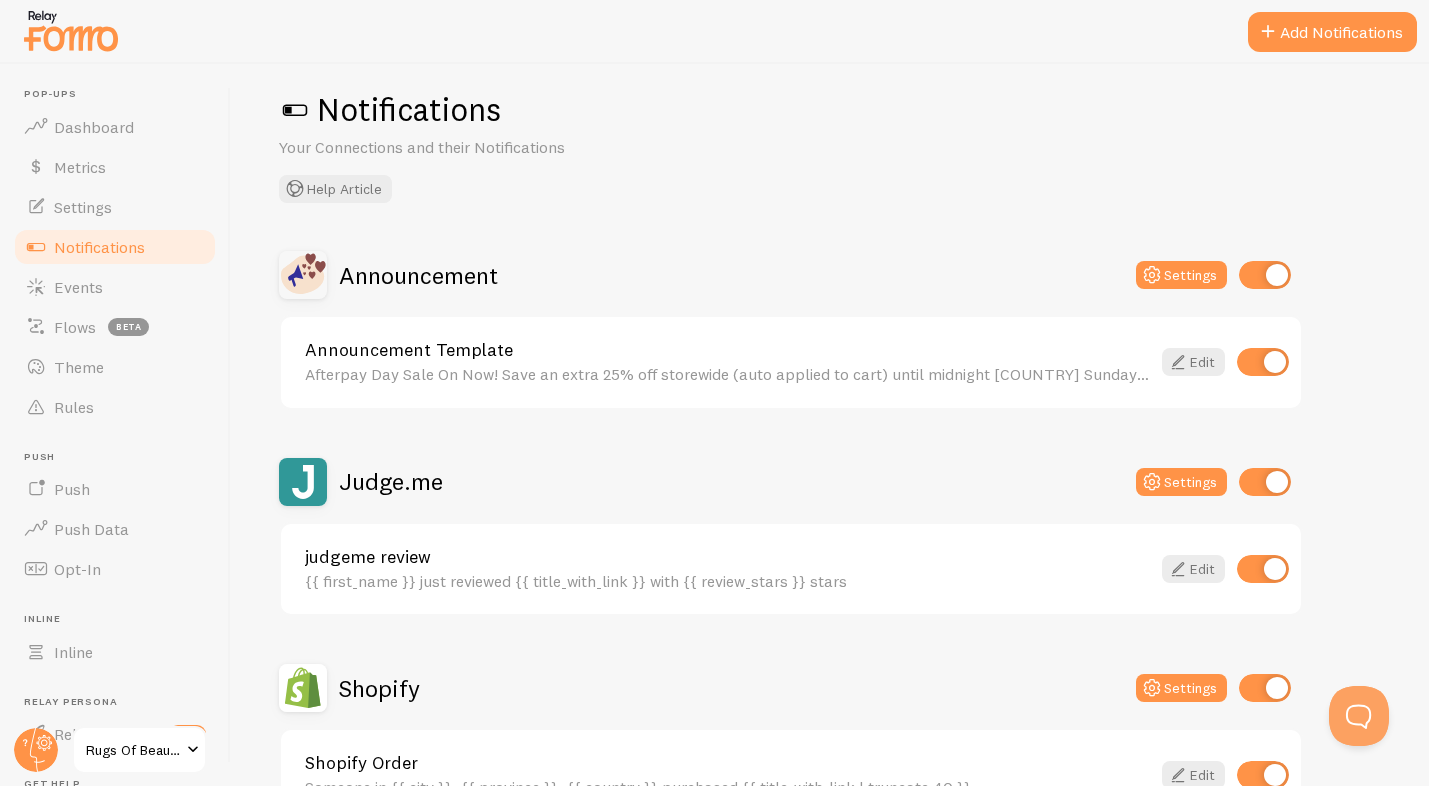 scroll, scrollTop: 27, scrollLeft: 0, axis: vertical 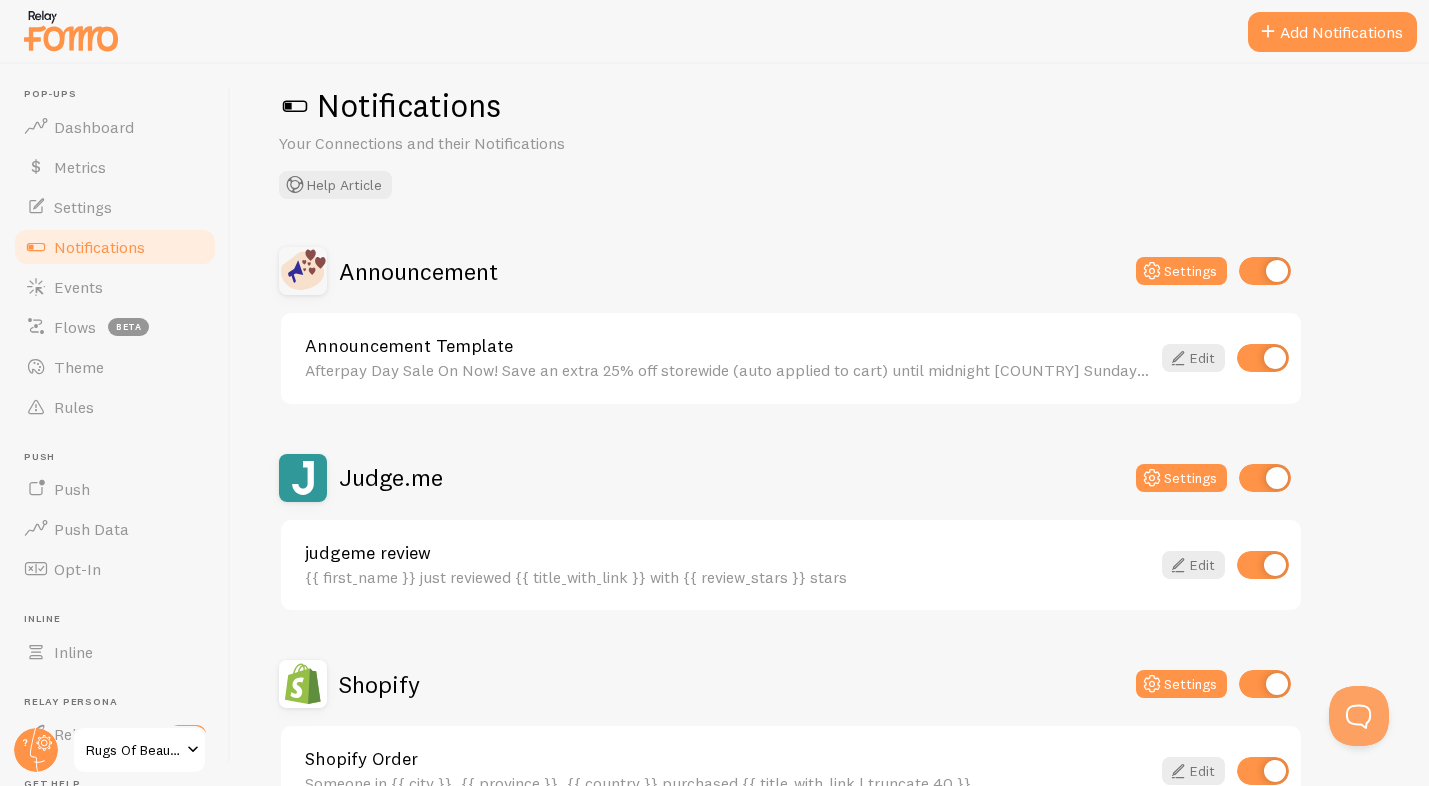 click on "Afterpay Day Sale On Now! Save an extra 25% off storewide (auto applied to cart) until midnight [COUNTRY] Sunday [DATE]!" at bounding box center [727, 370] 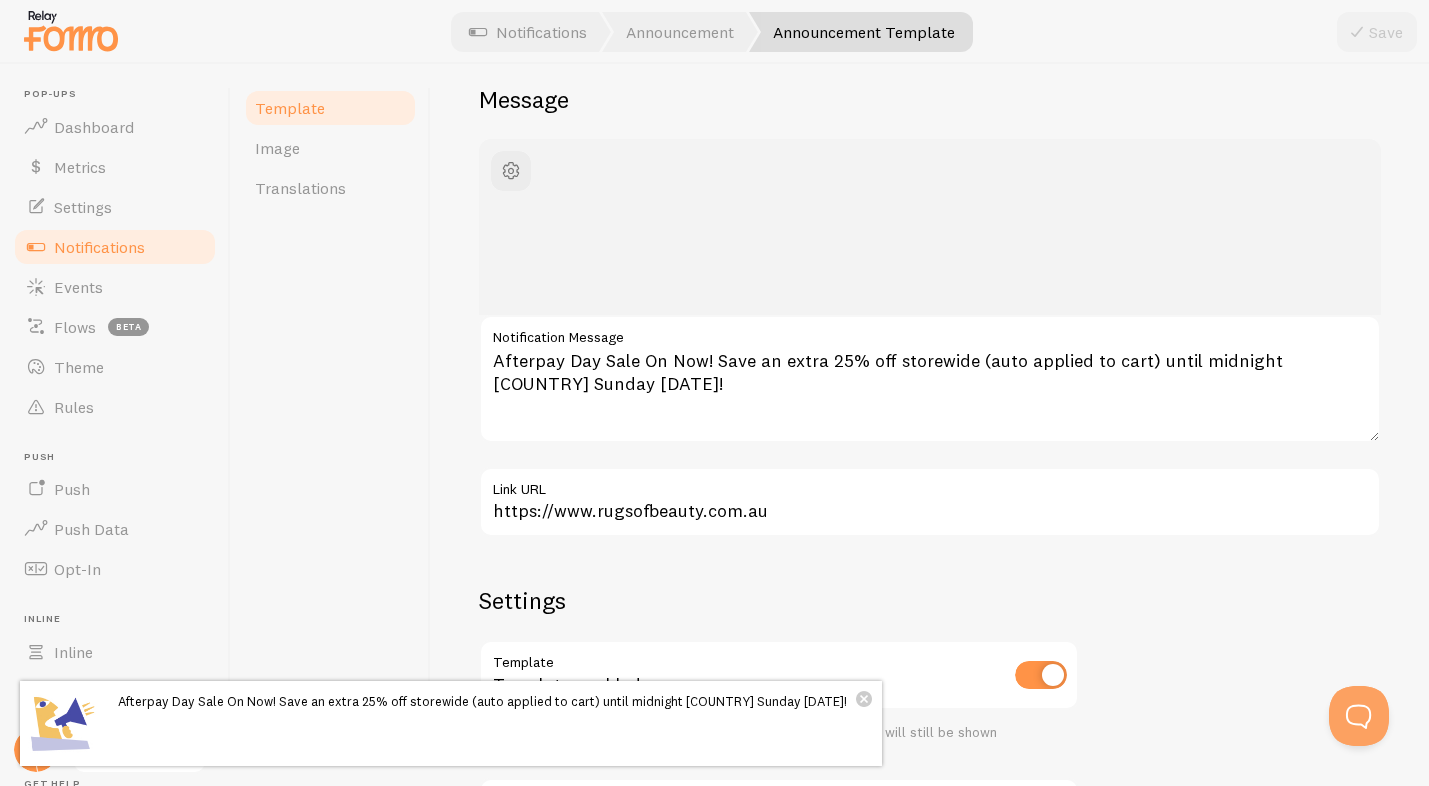 scroll, scrollTop: 379, scrollLeft: 0, axis: vertical 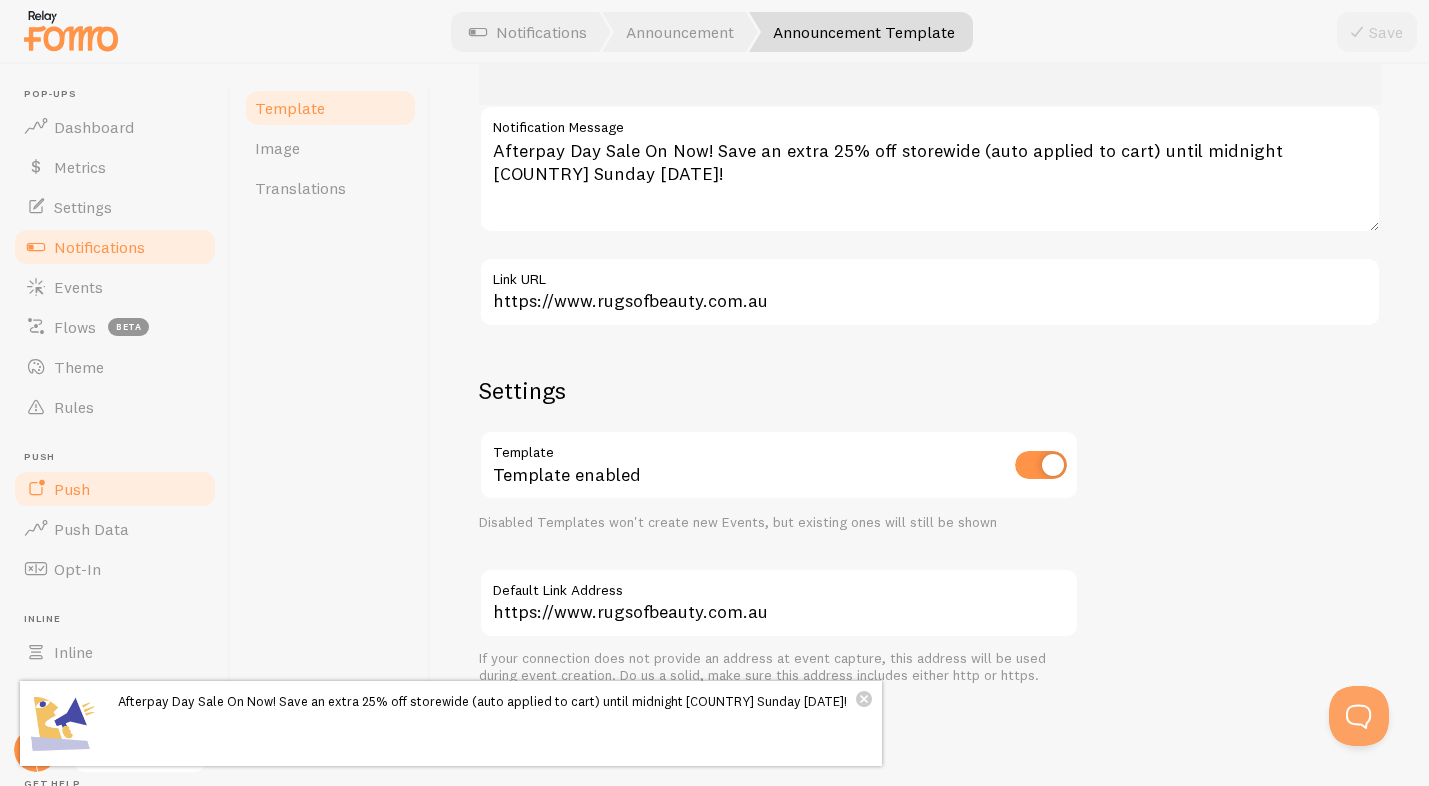 click on "Push" at bounding box center (115, 489) 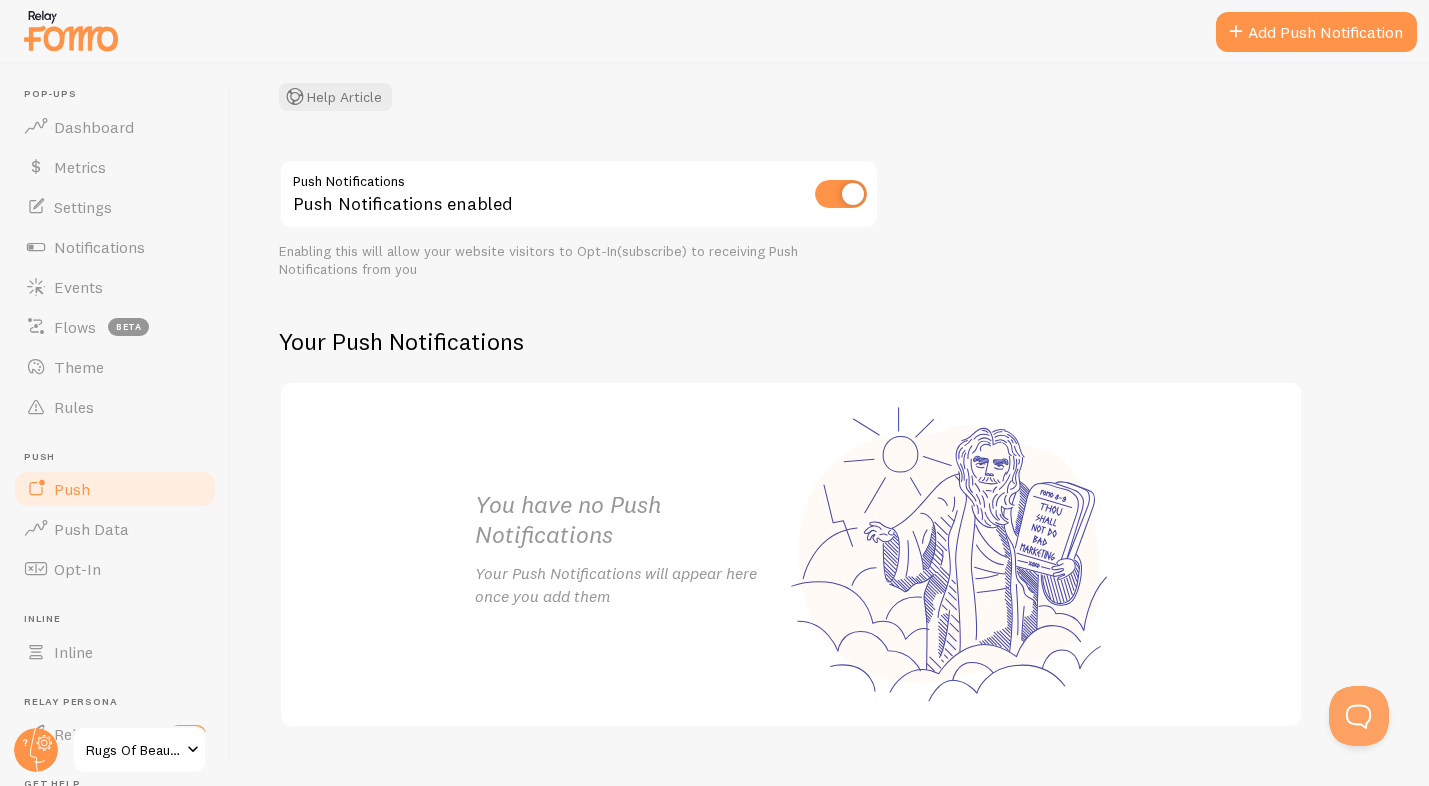 scroll, scrollTop: 199, scrollLeft: 0, axis: vertical 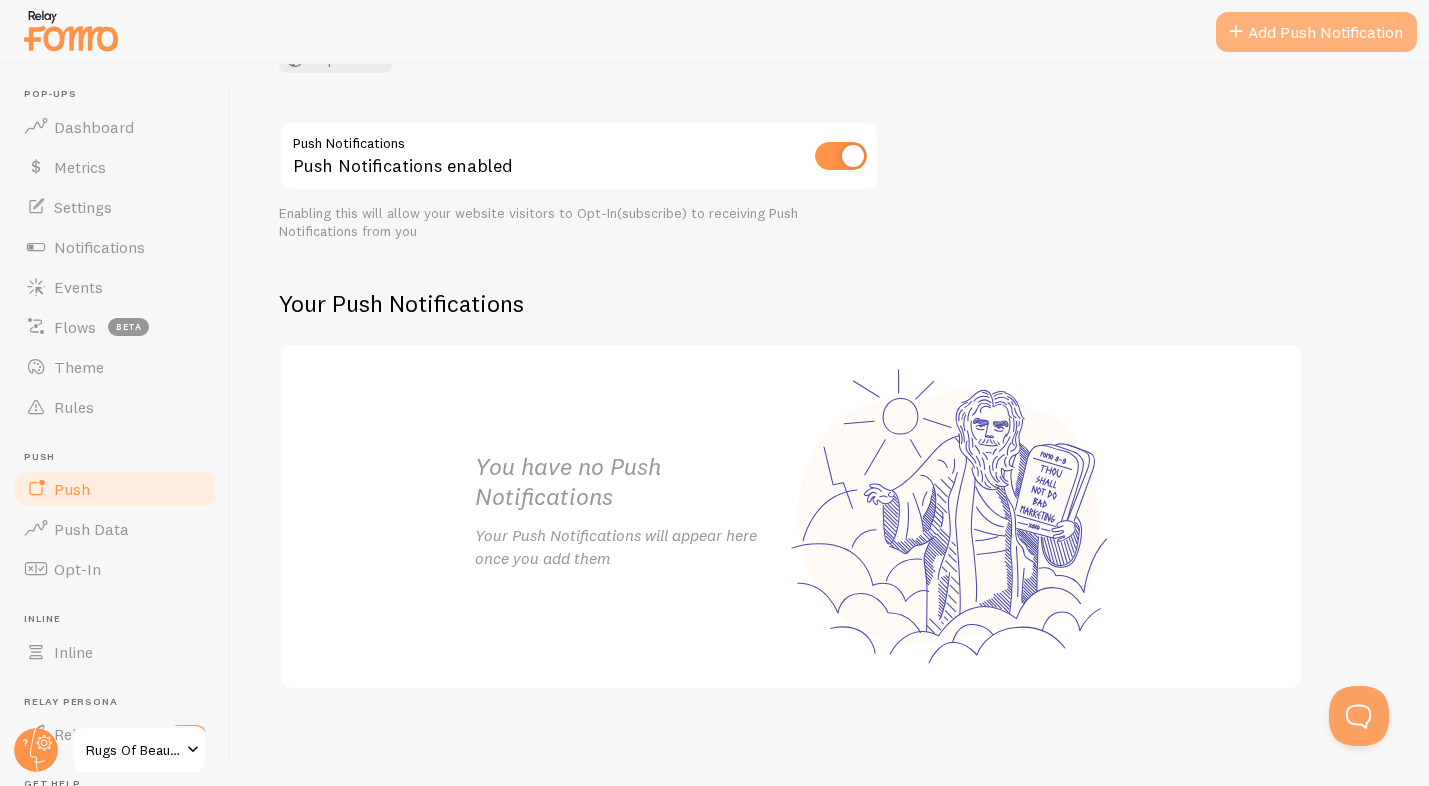 click on "Add Push Notification" at bounding box center (1316, 32) 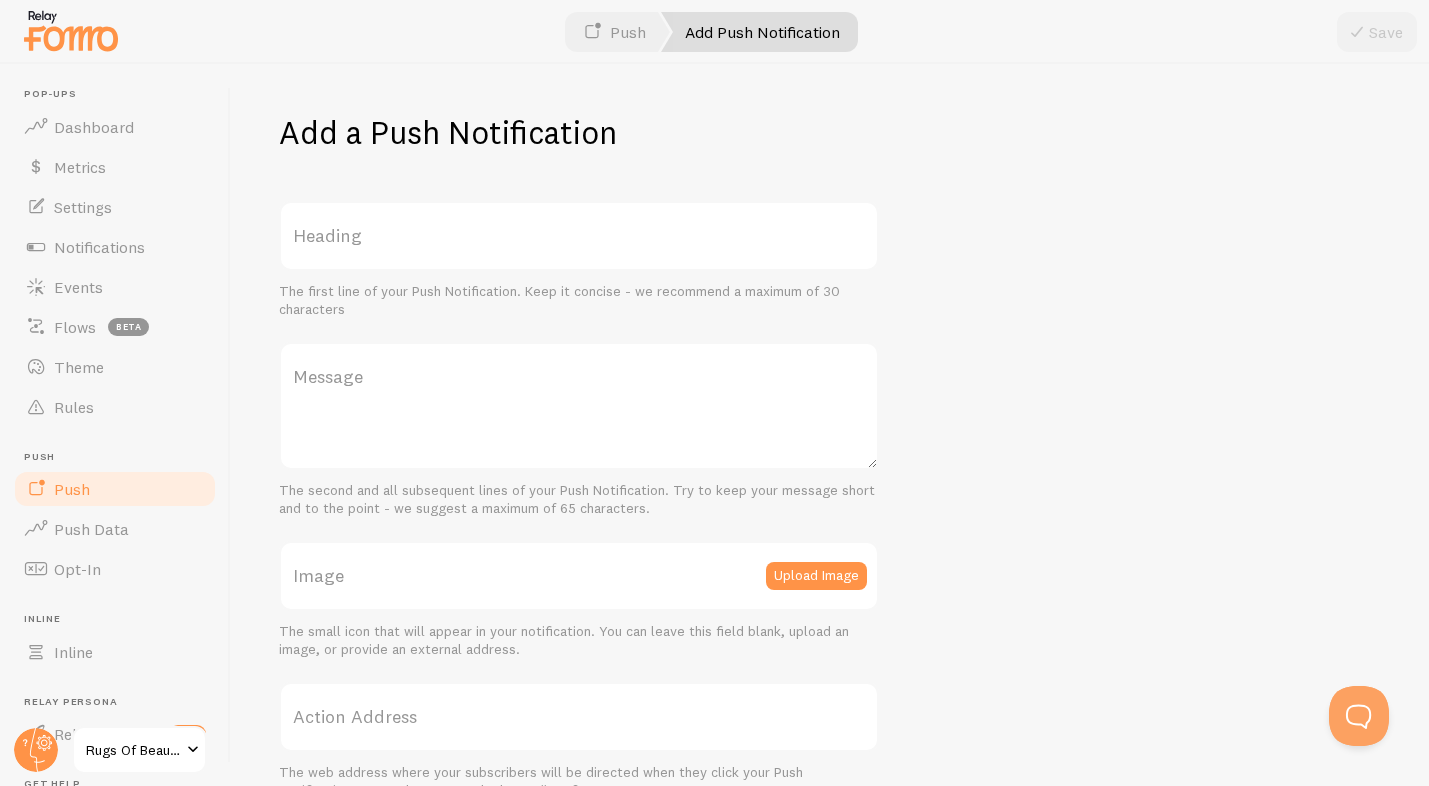click on "Heading" at bounding box center [579, 236] 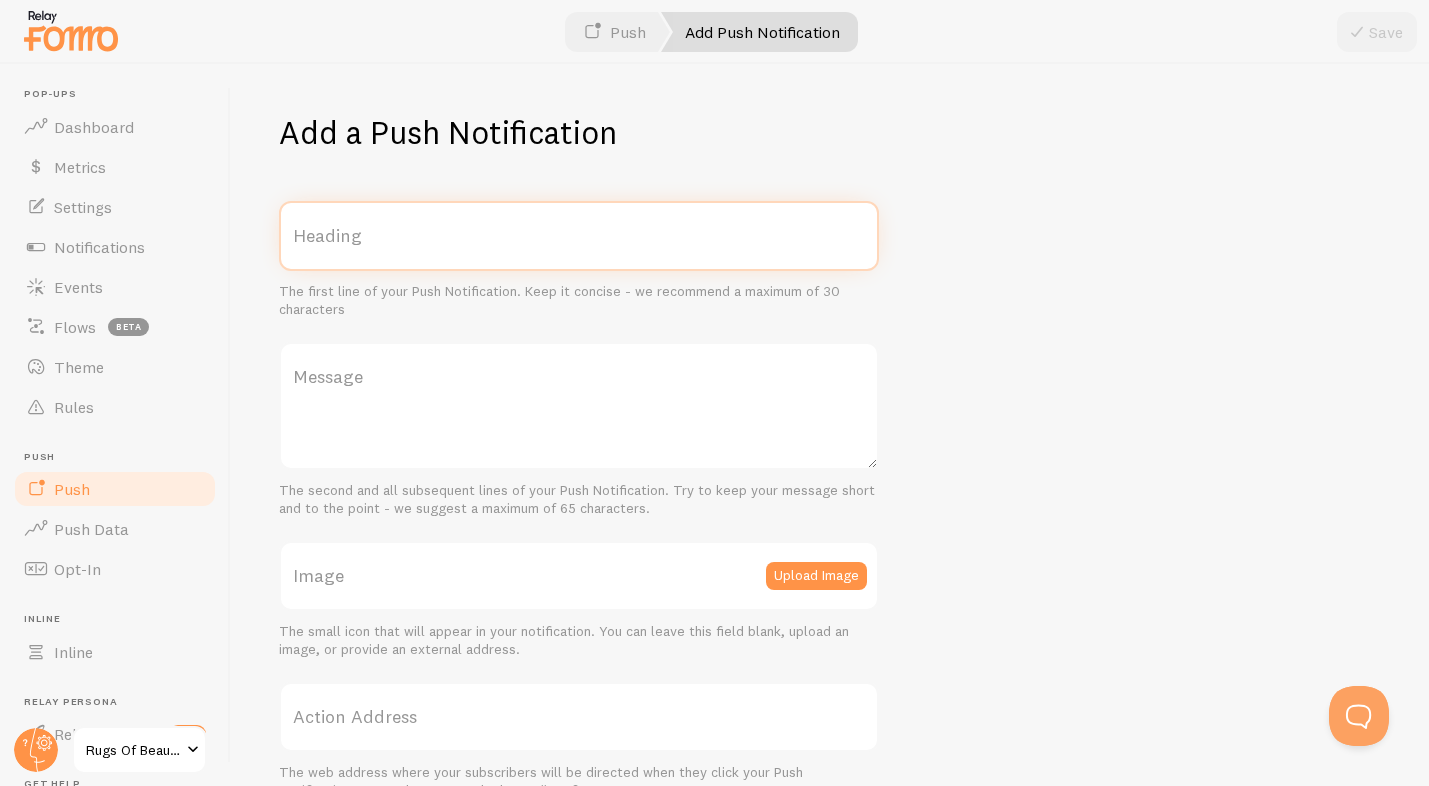 click on "Heading" at bounding box center (579, 236) 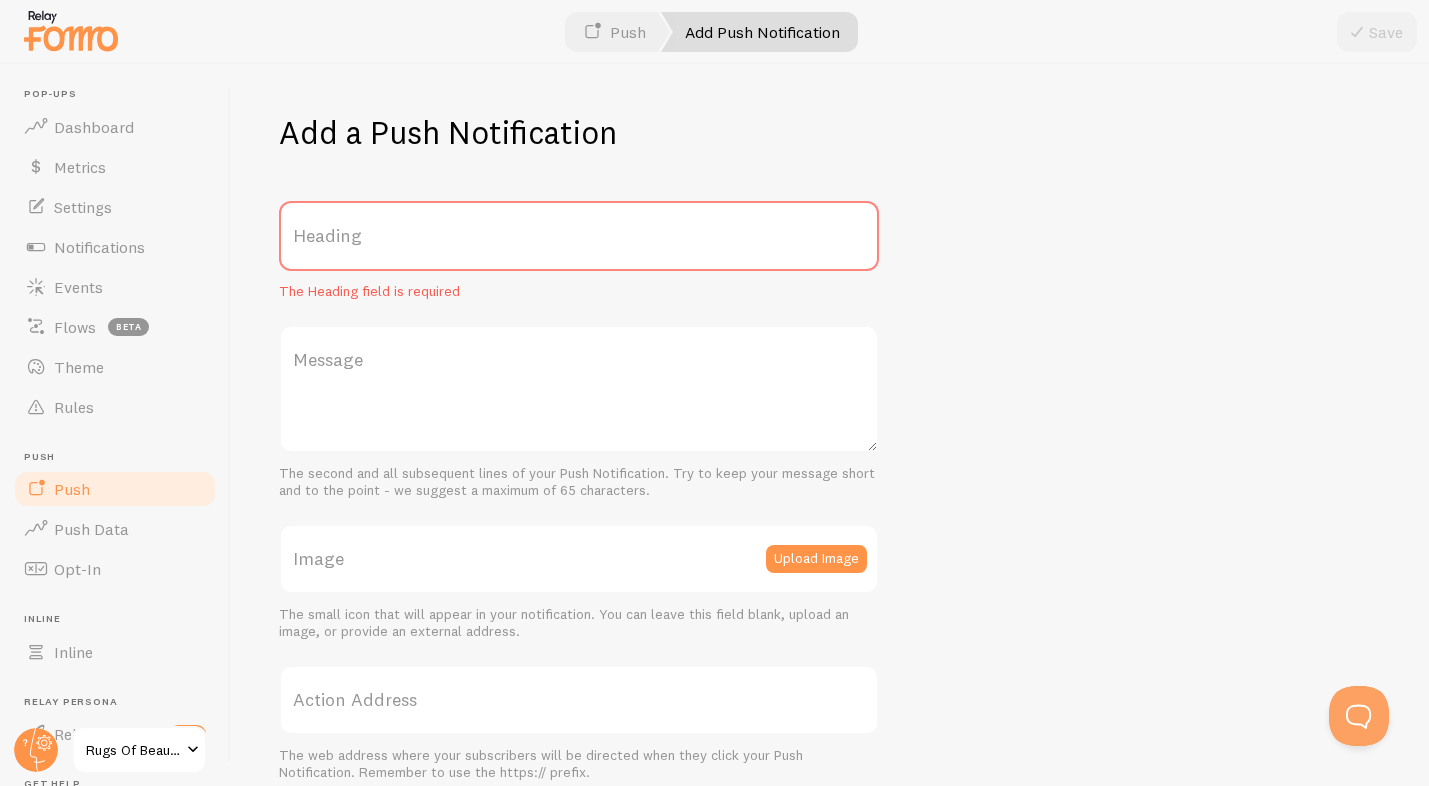 click on "Message" at bounding box center [579, 360] 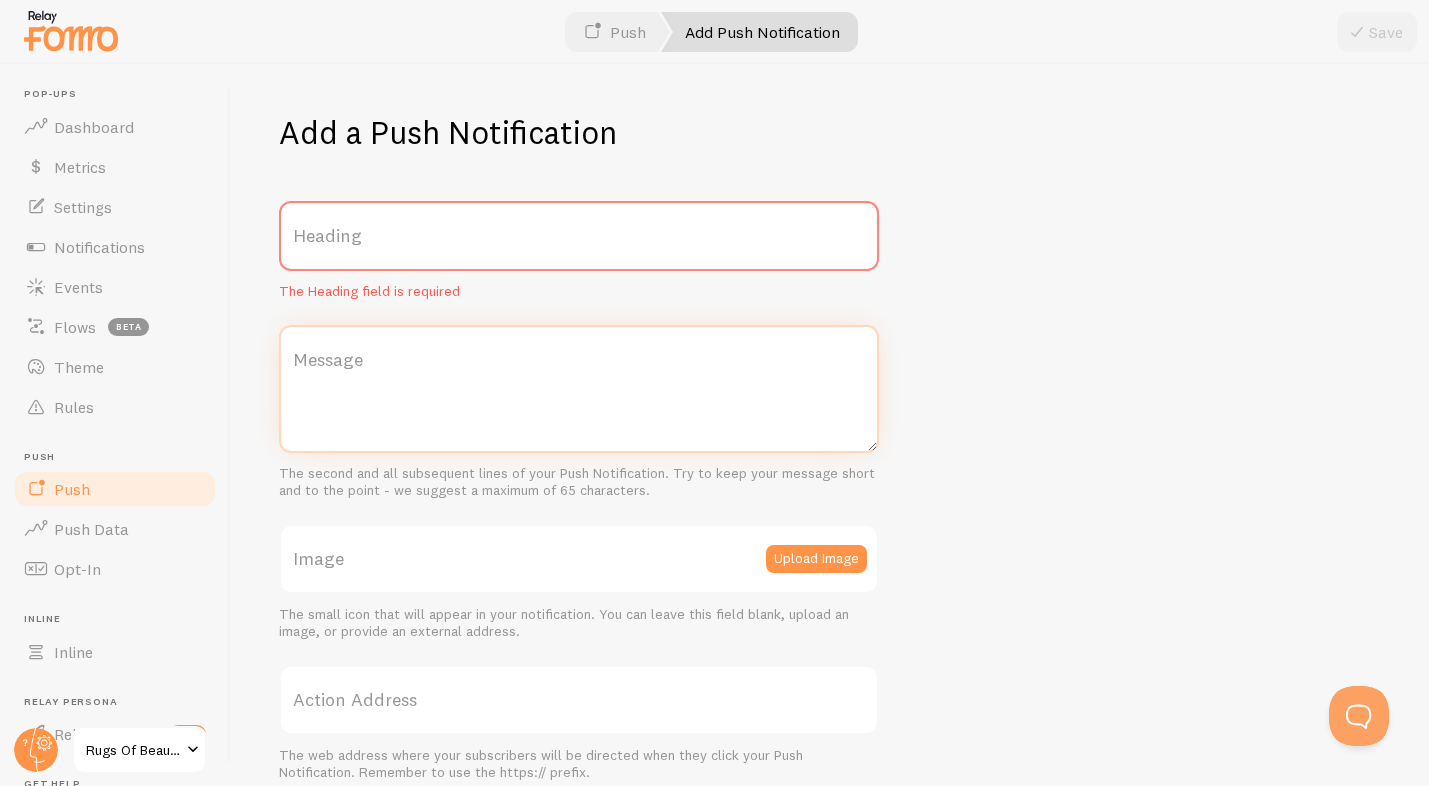 click on "Message" at bounding box center (579, 389) 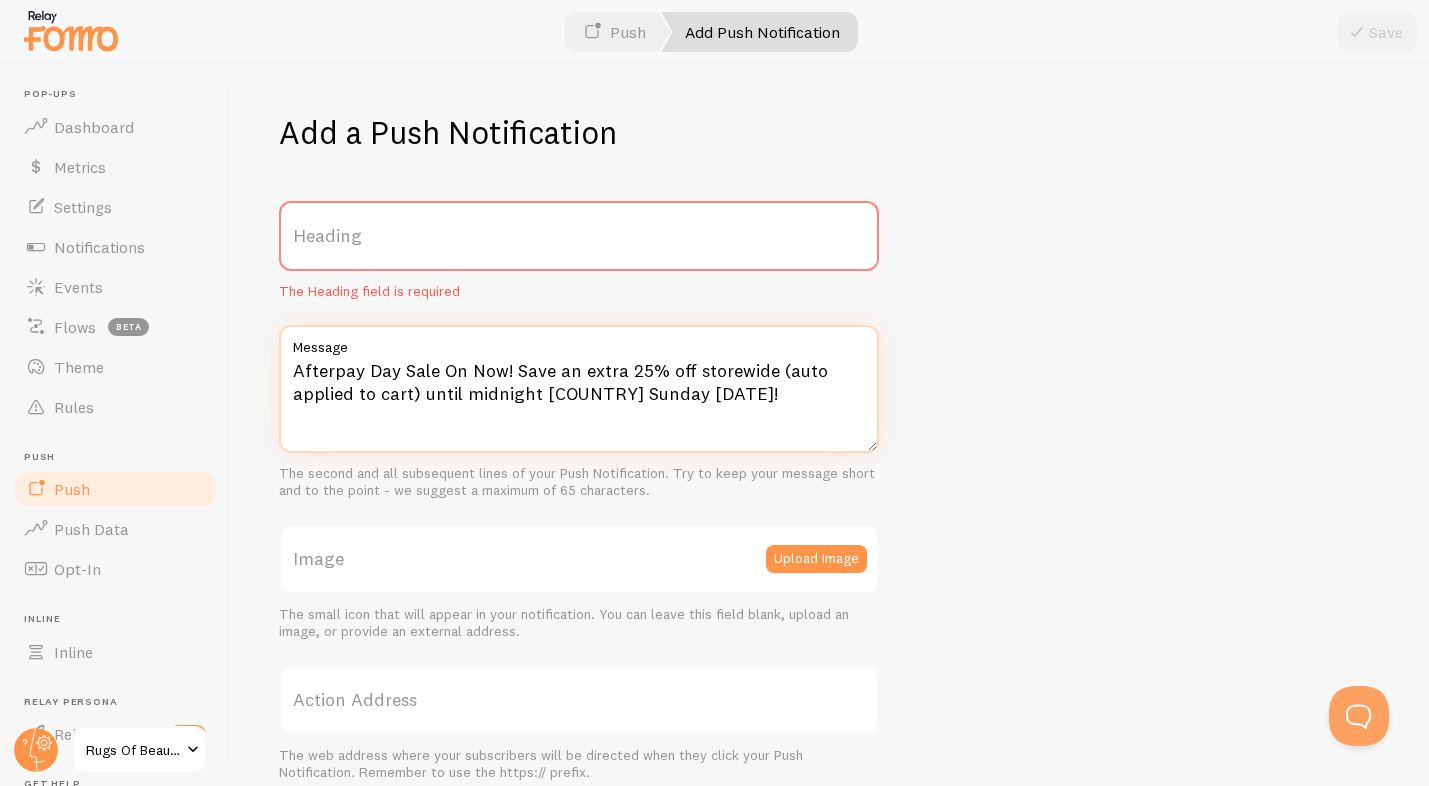 drag, startPoint x: 515, startPoint y: 368, endPoint x: 276, endPoint y: 357, distance: 239.253 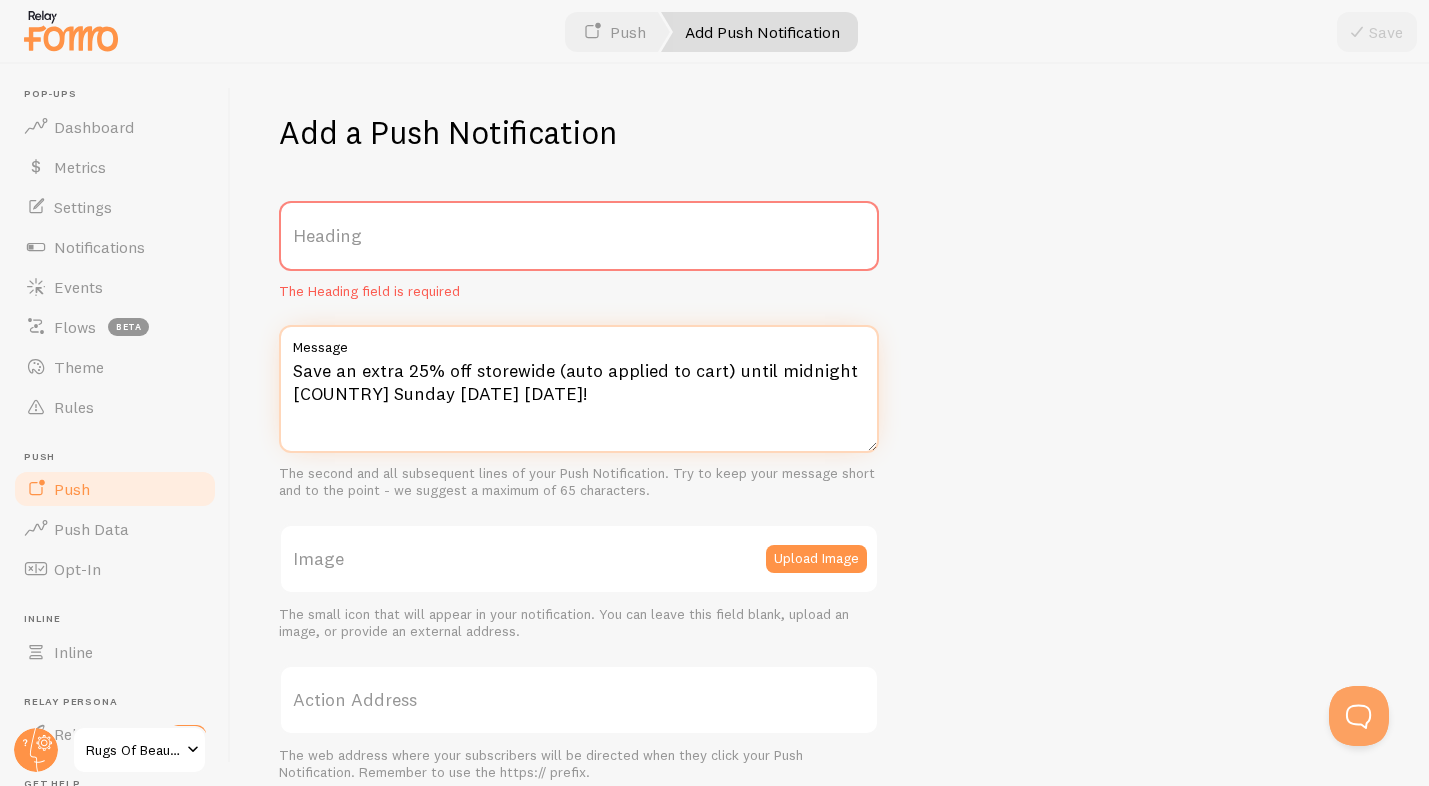 type on "Save an extra 25% off storewide (auto applied to cart) until midnight [COUNTRY] Sunday [DATE] [DATE]!" 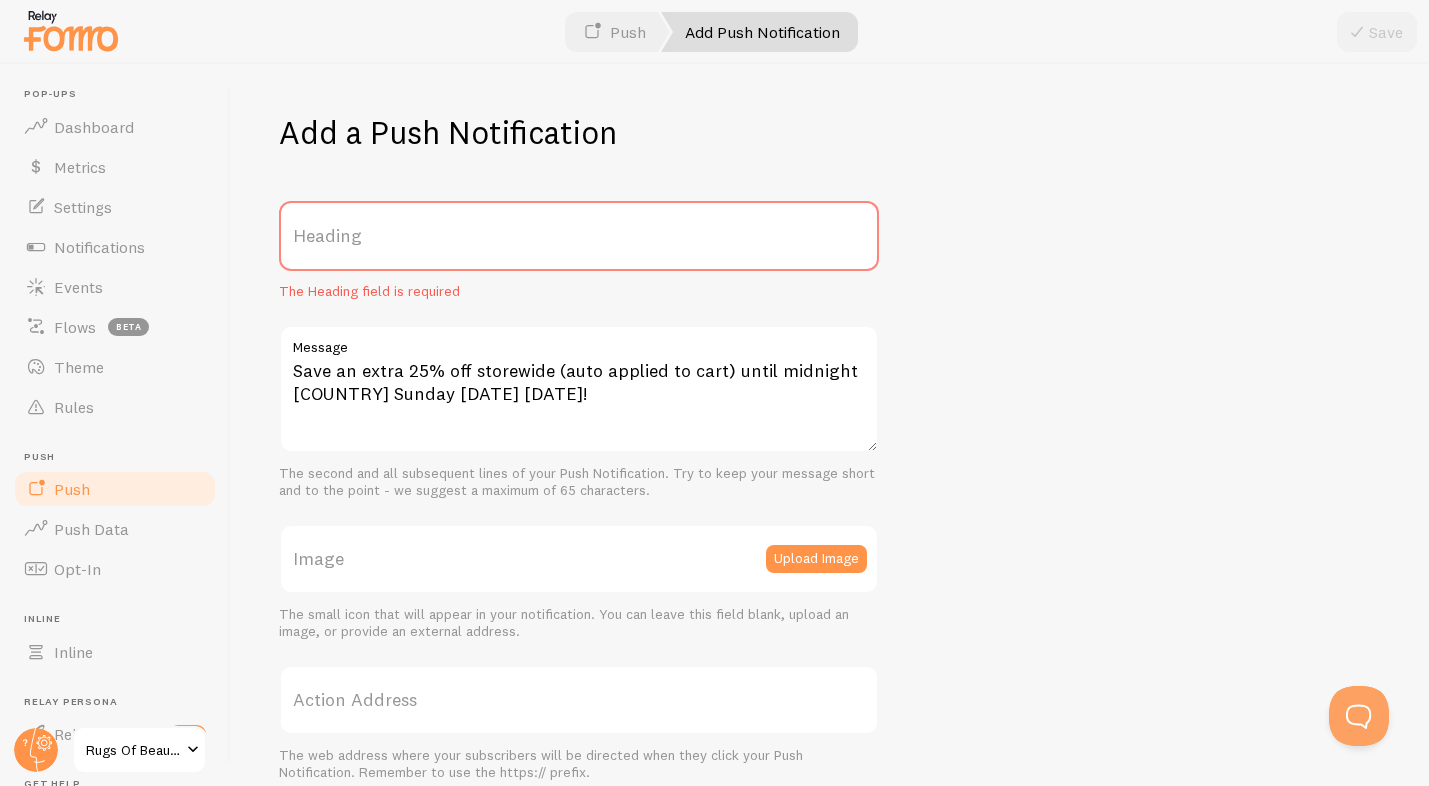 click on "Heading" at bounding box center (579, 236) 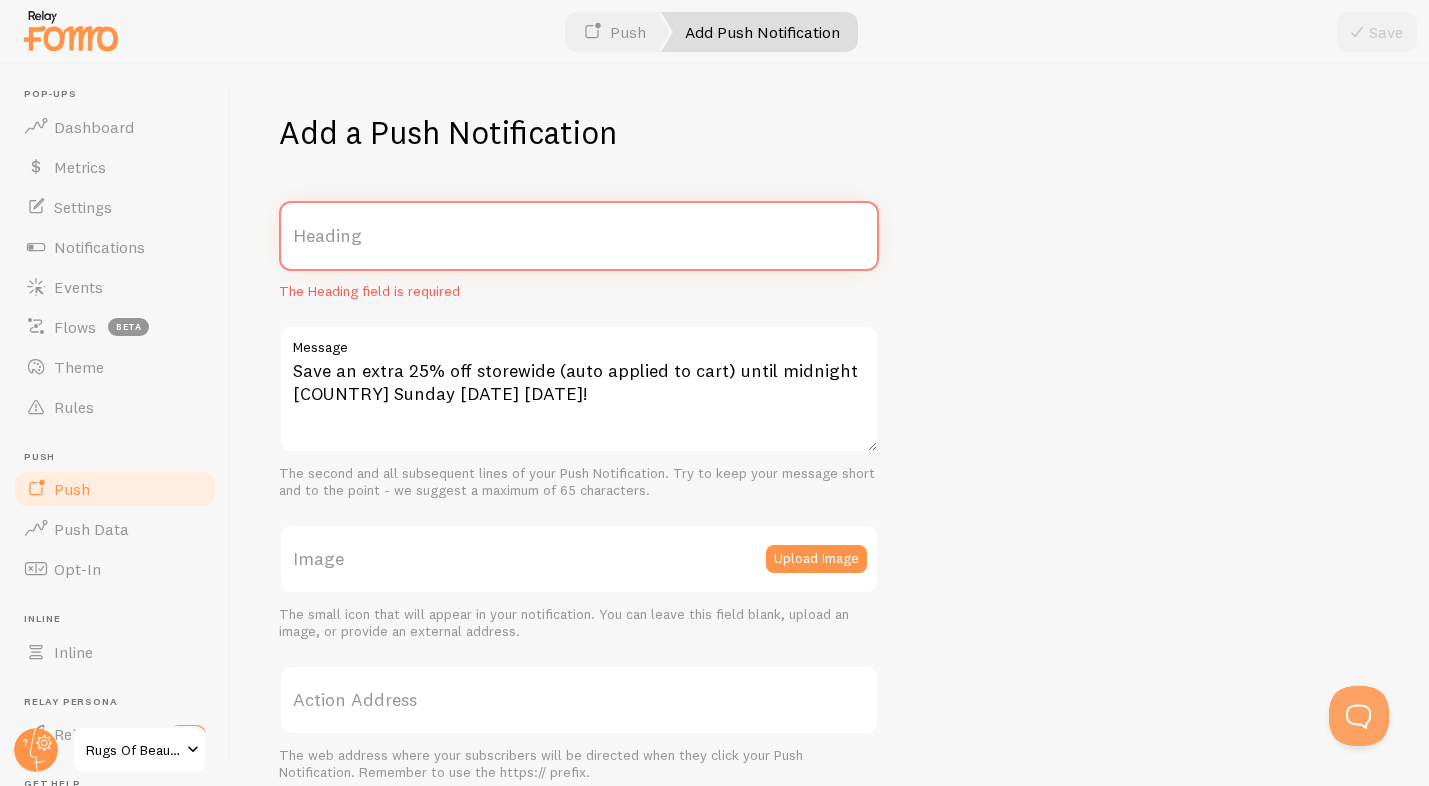 click on "Heading" at bounding box center [579, 236] 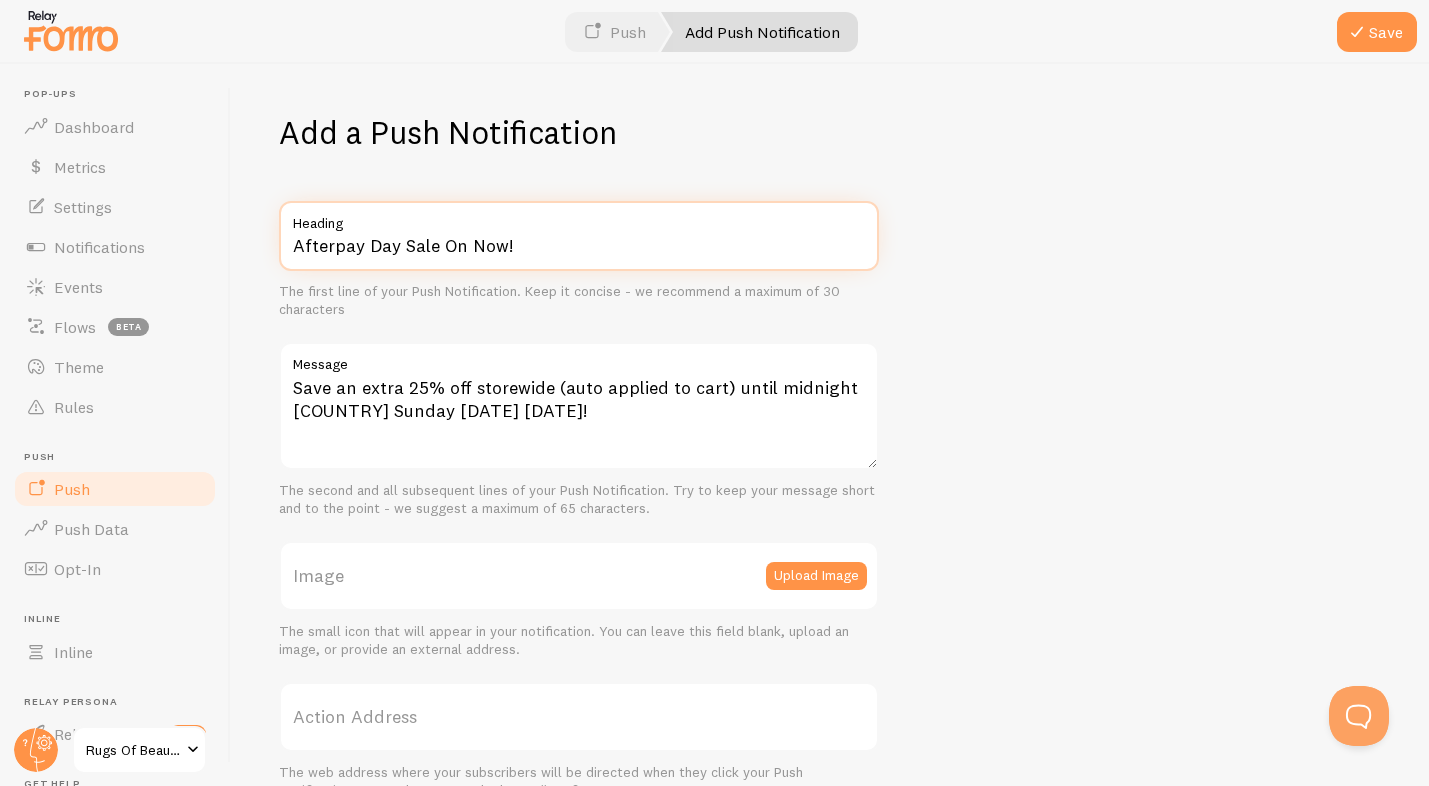 type on "Afterpay Day Sale On Now!" 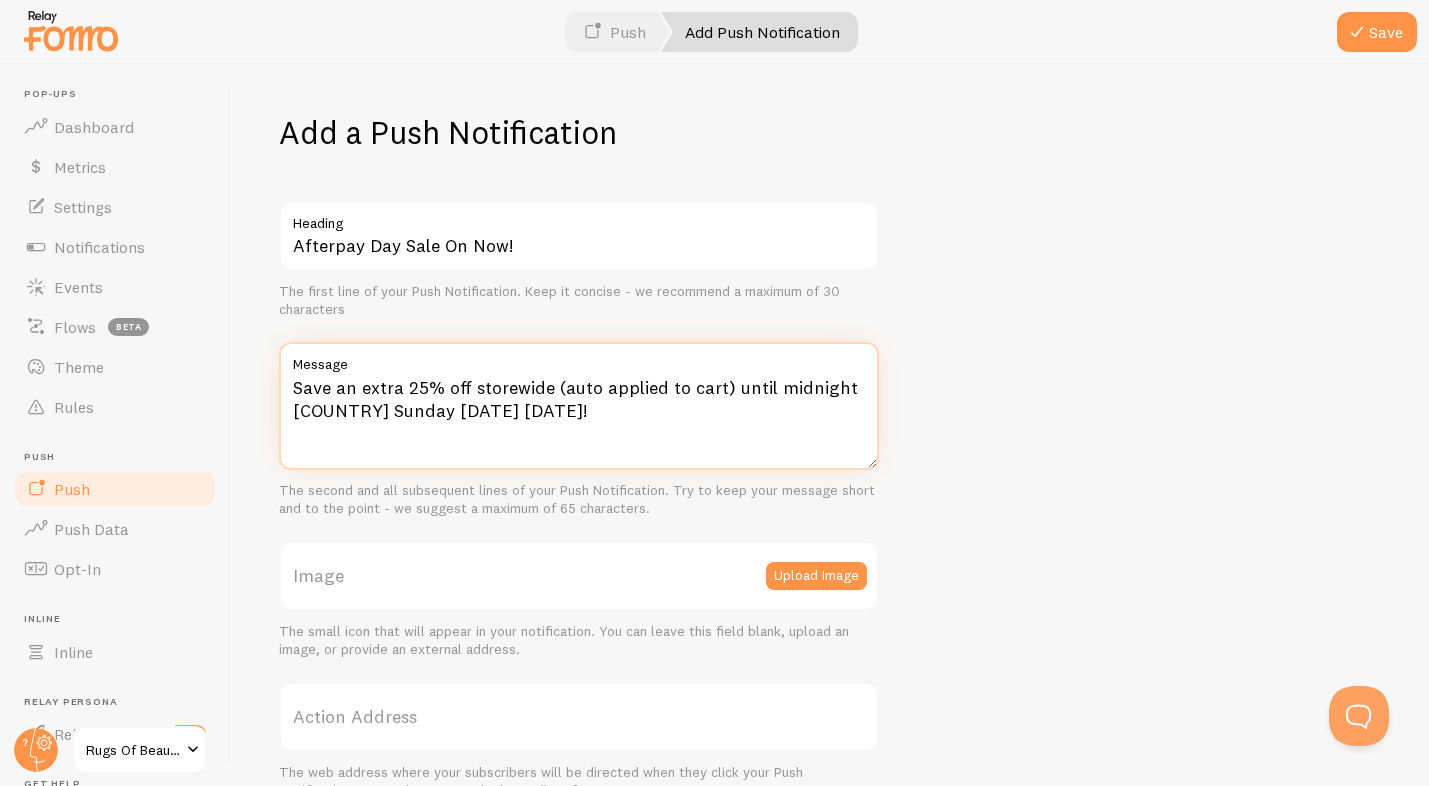 click on "Save an extra 25% off storewide (auto applied to cart) until midnight [COUNTRY] Sunday [DATE] [DATE]!" at bounding box center (579, 406) 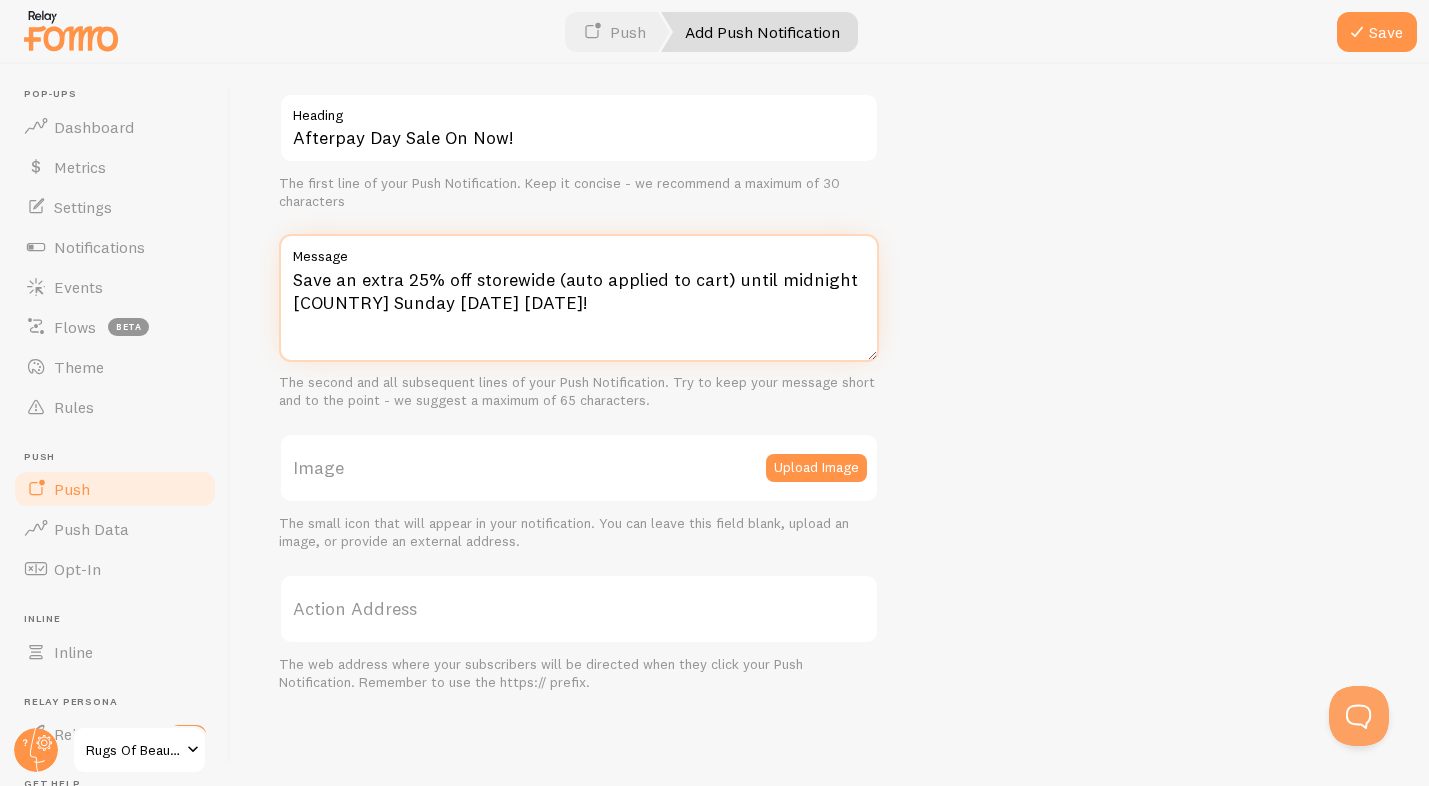 scroll, scrollTop: 109, scrollLeft: 0, axis: vertical 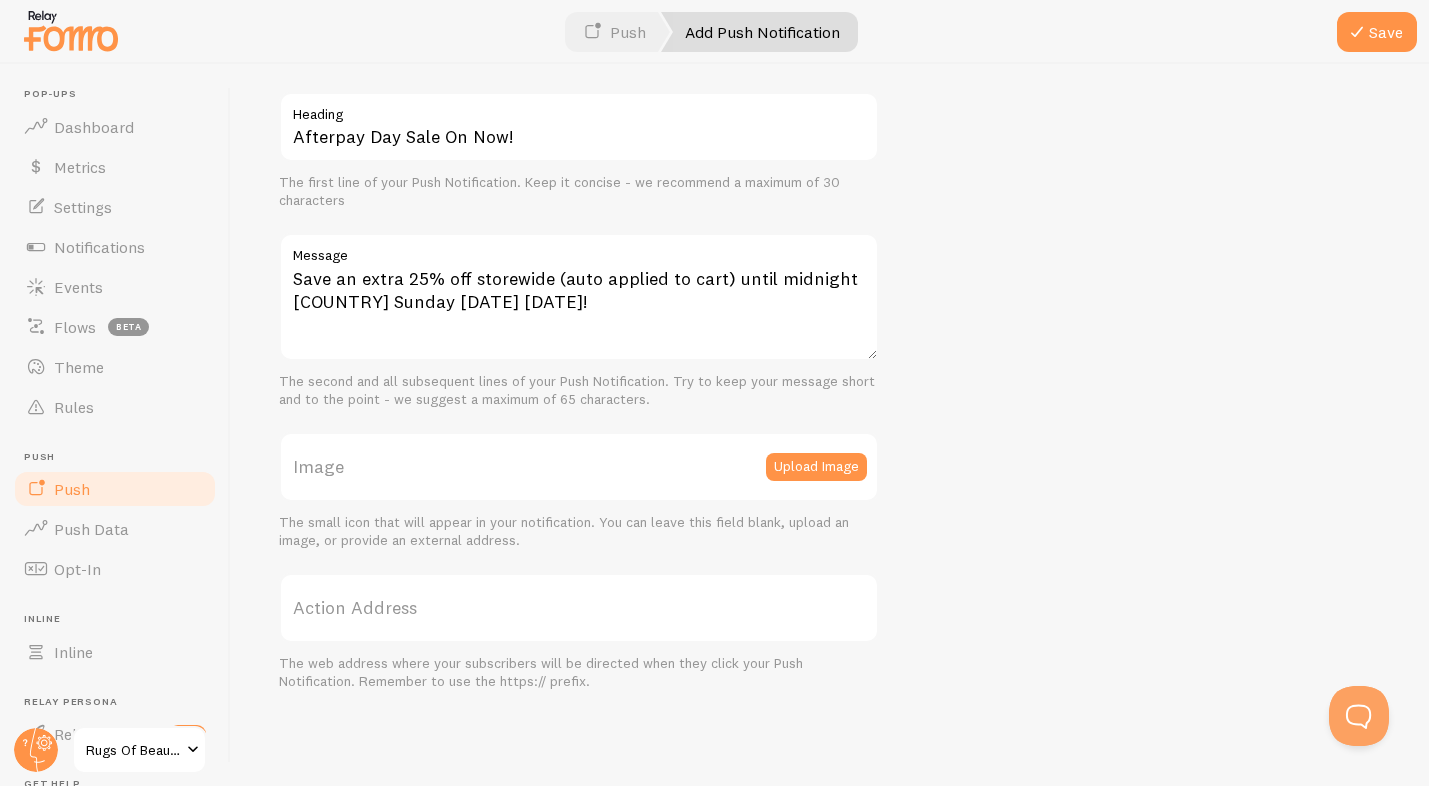 click on "Action Address" at bounding box center (579, 608) 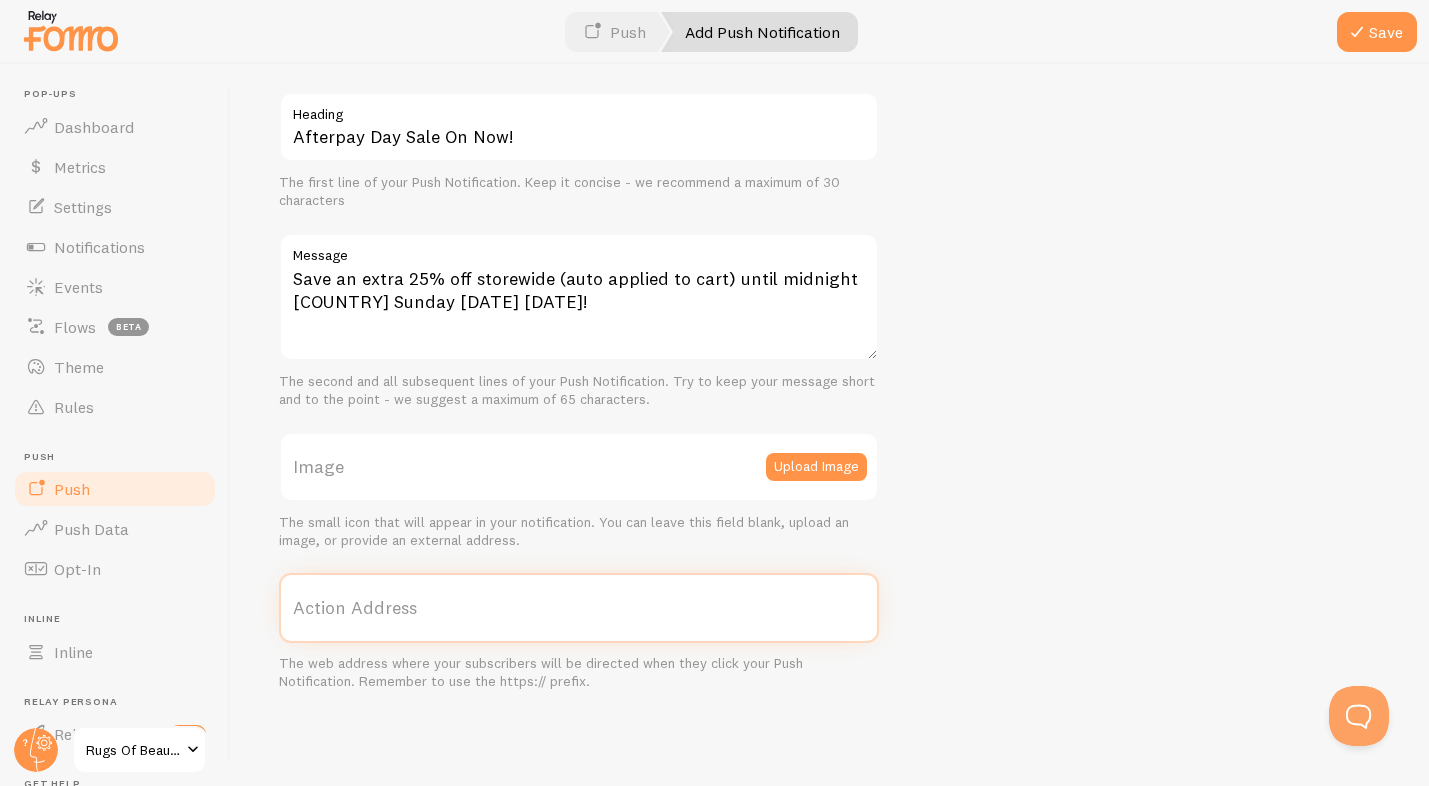 click on "Action Address" at bounding box center (579, 608) 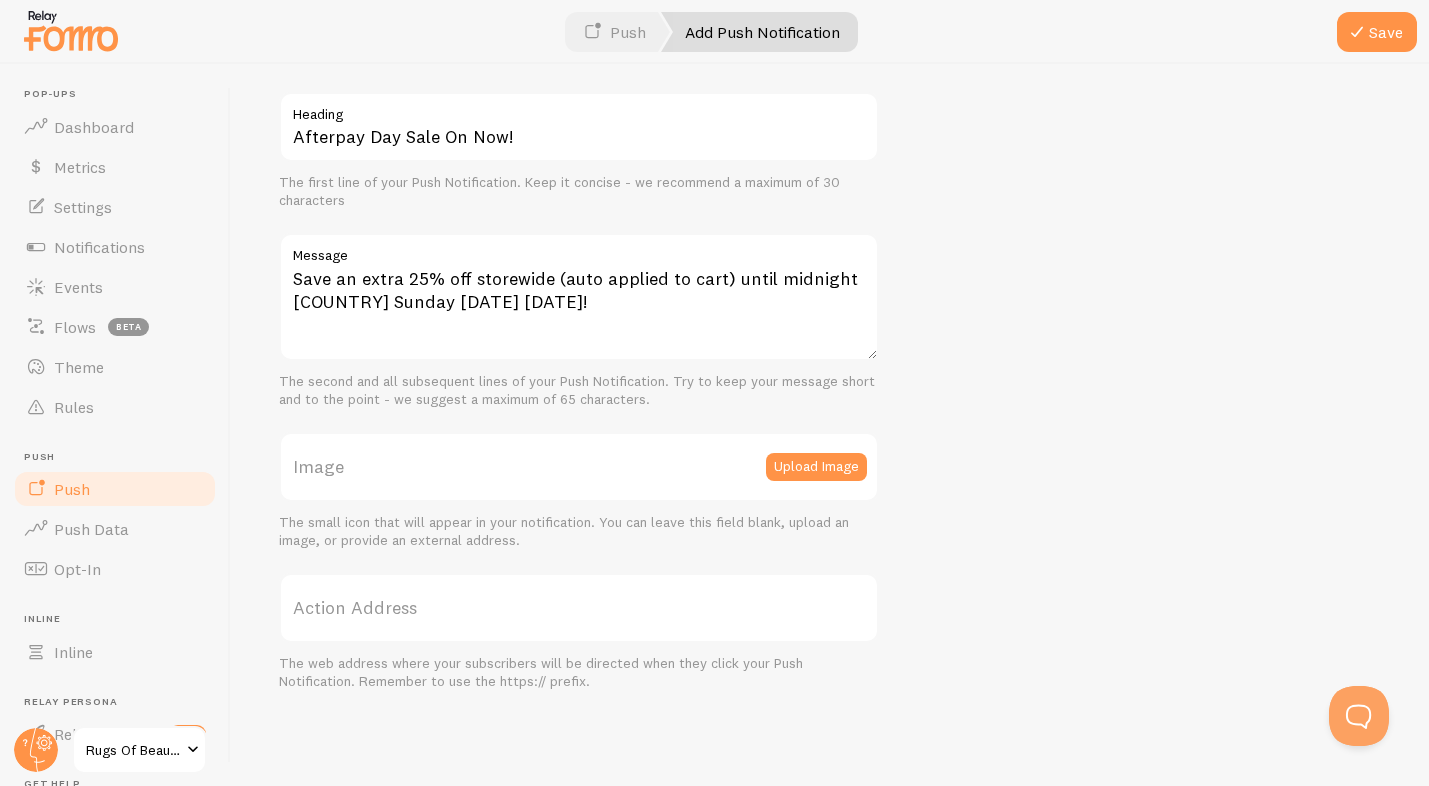 click on "Action Address" at bounding box center (579, 608) 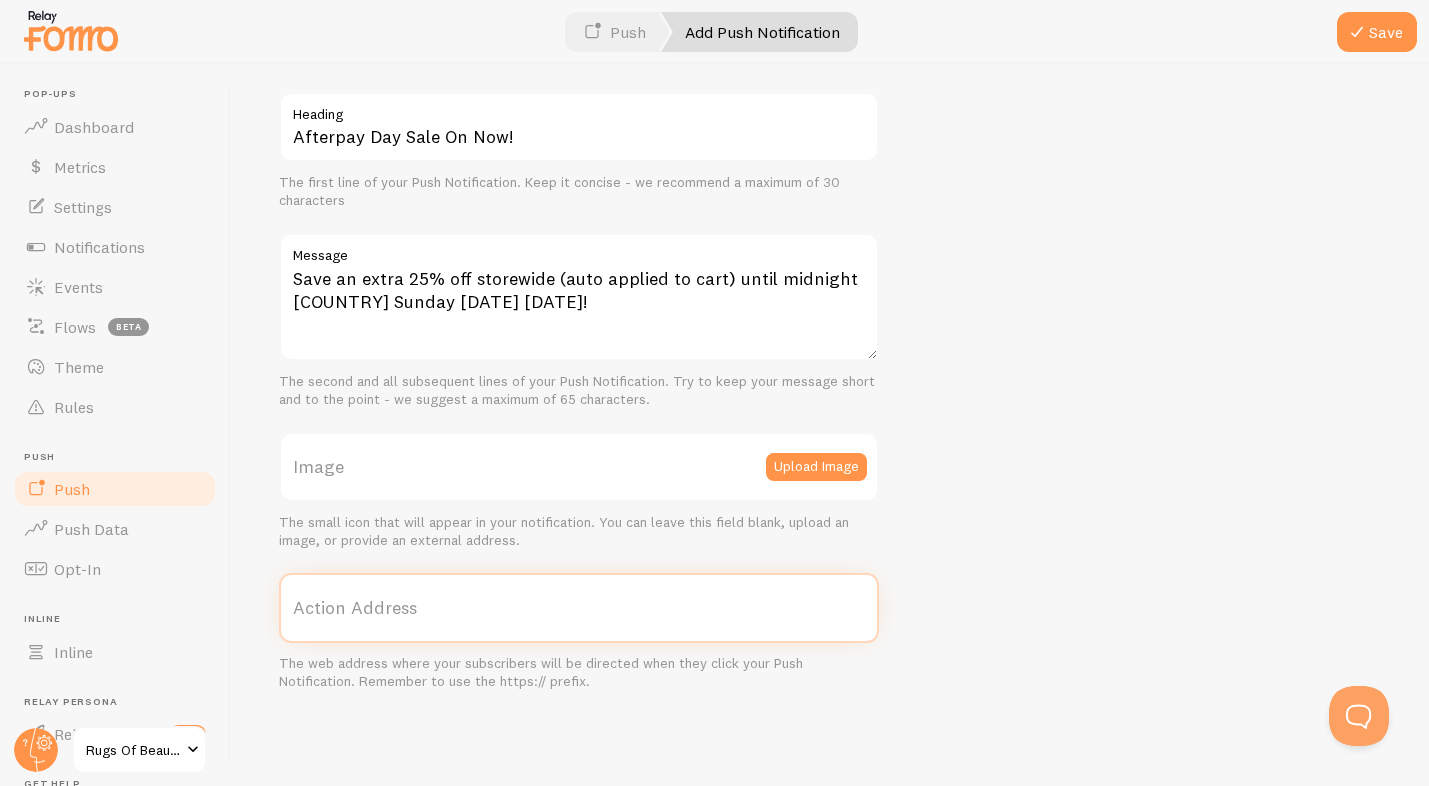 click on "Action Address" at bounding box center (579, 608) 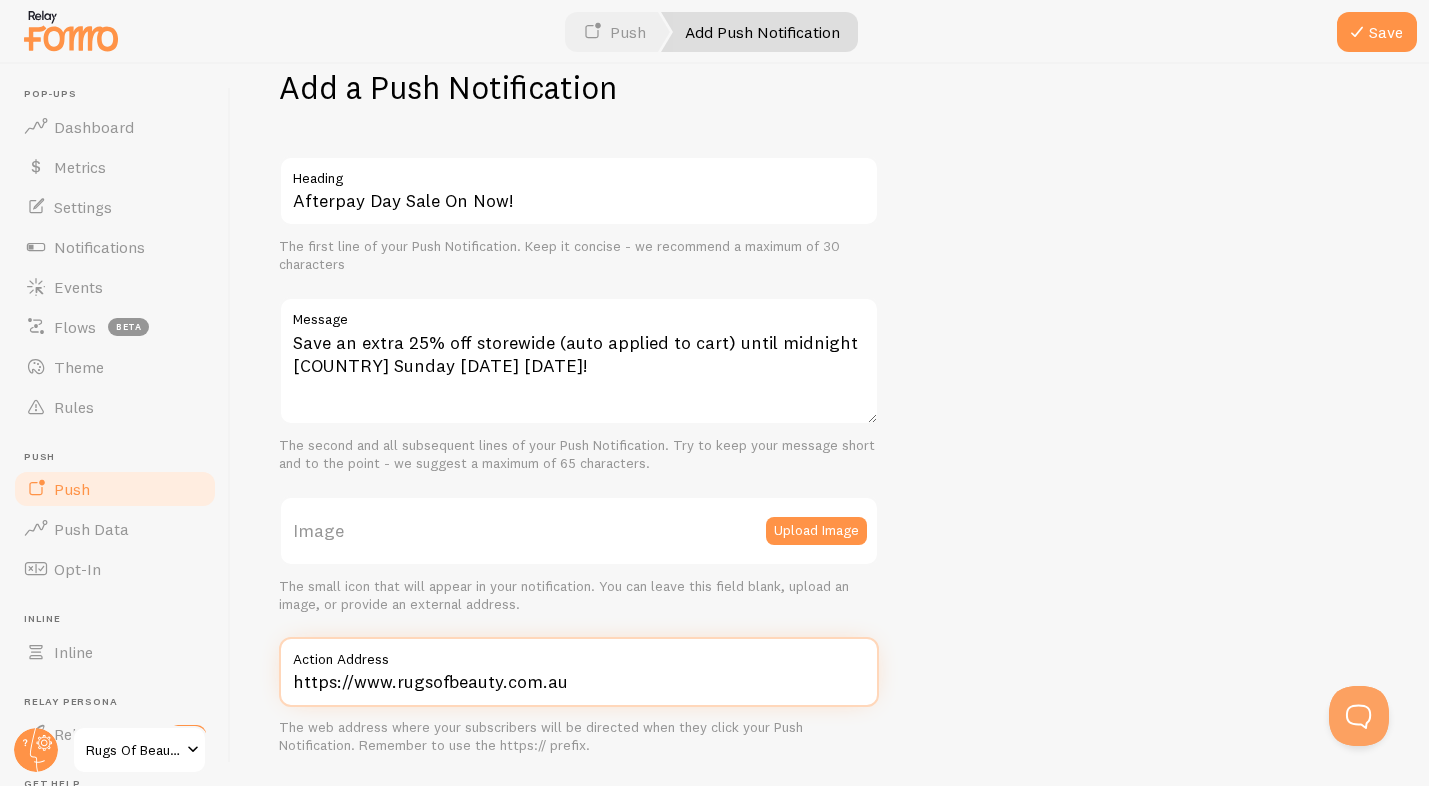scroll, scrollTop: 0, scrollLeft: 0, axis: both 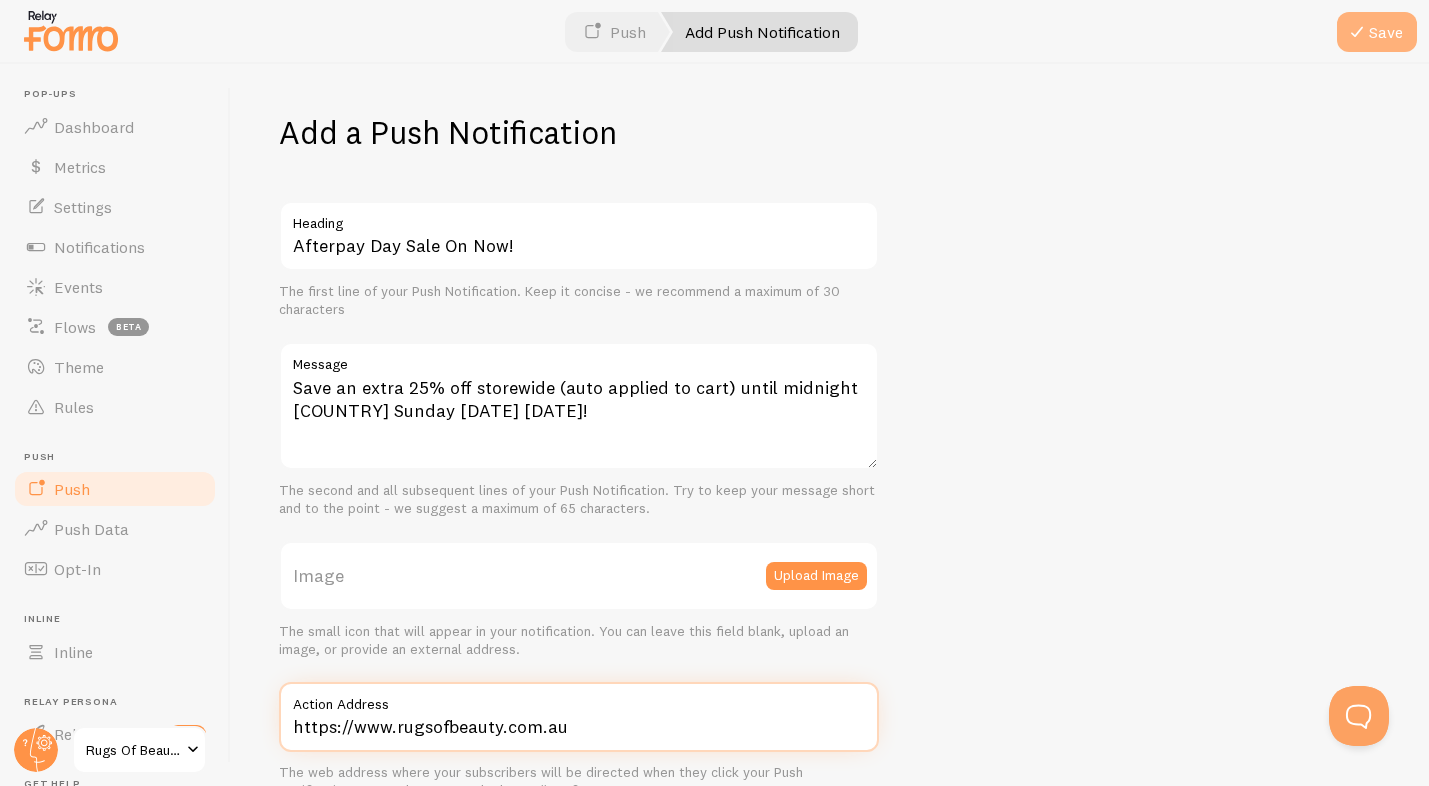 type on "https://www.rugsofbeauty.com.au" 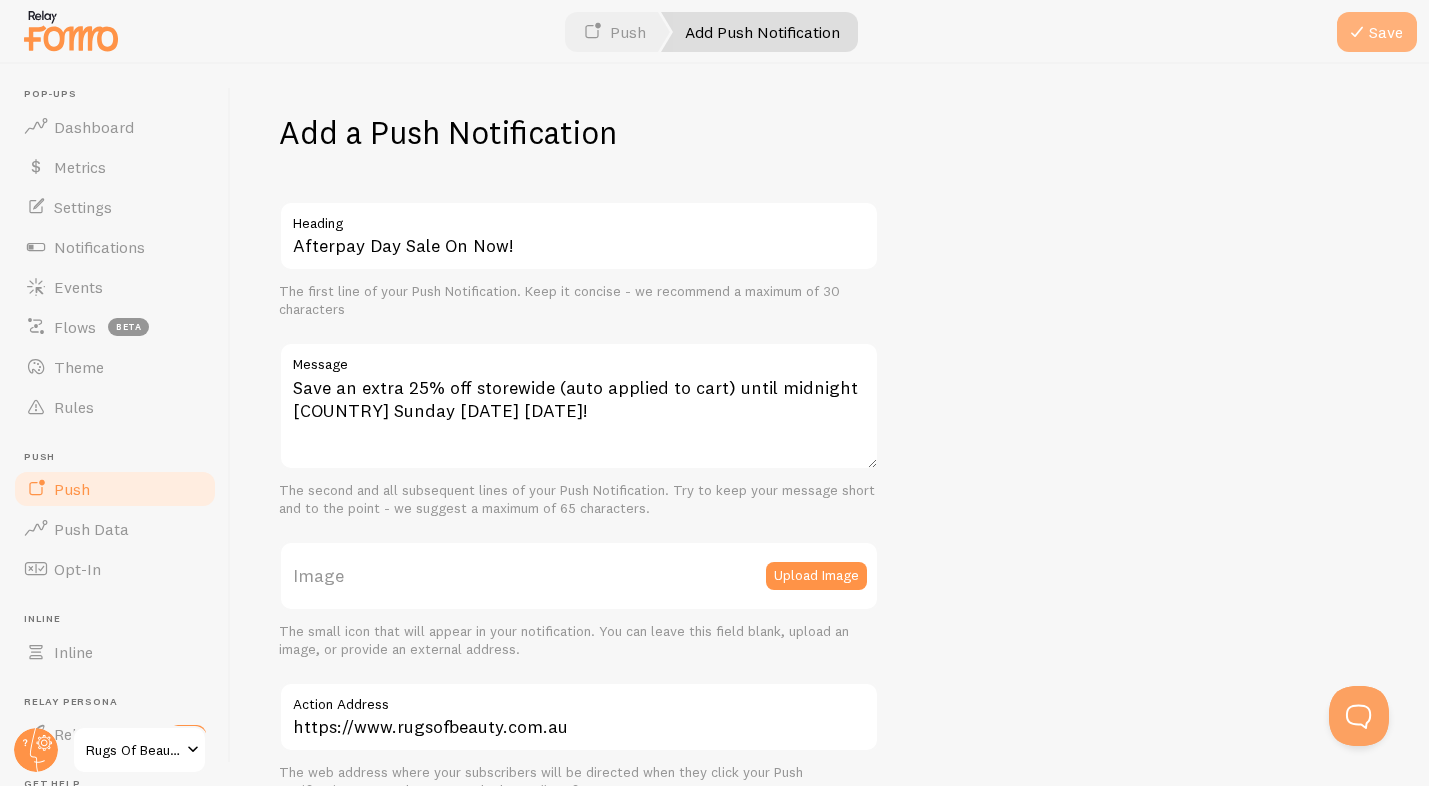 click on "Save" at bounding box center (1377, 32) 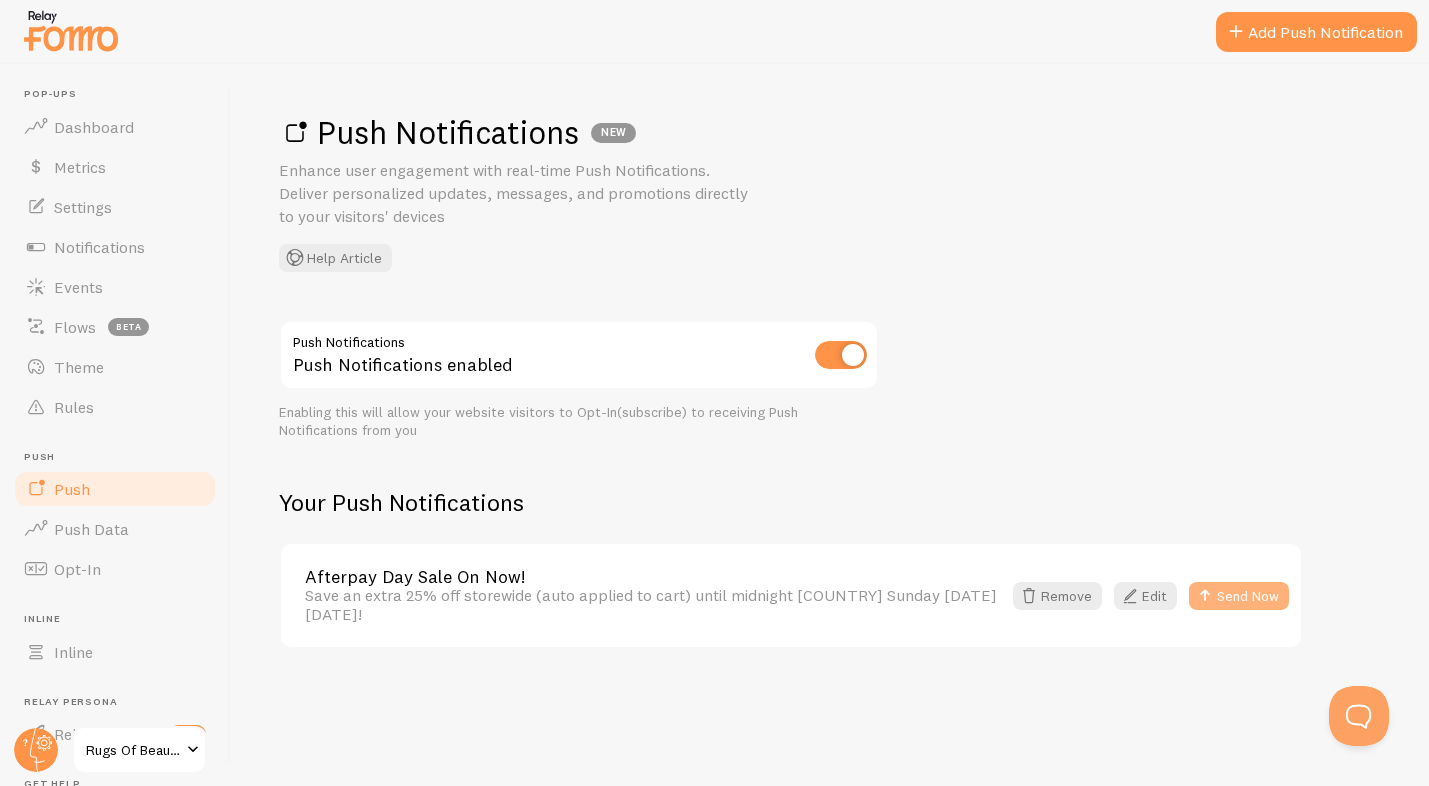 click on "Send Now" at bounding box center (1239, 596) 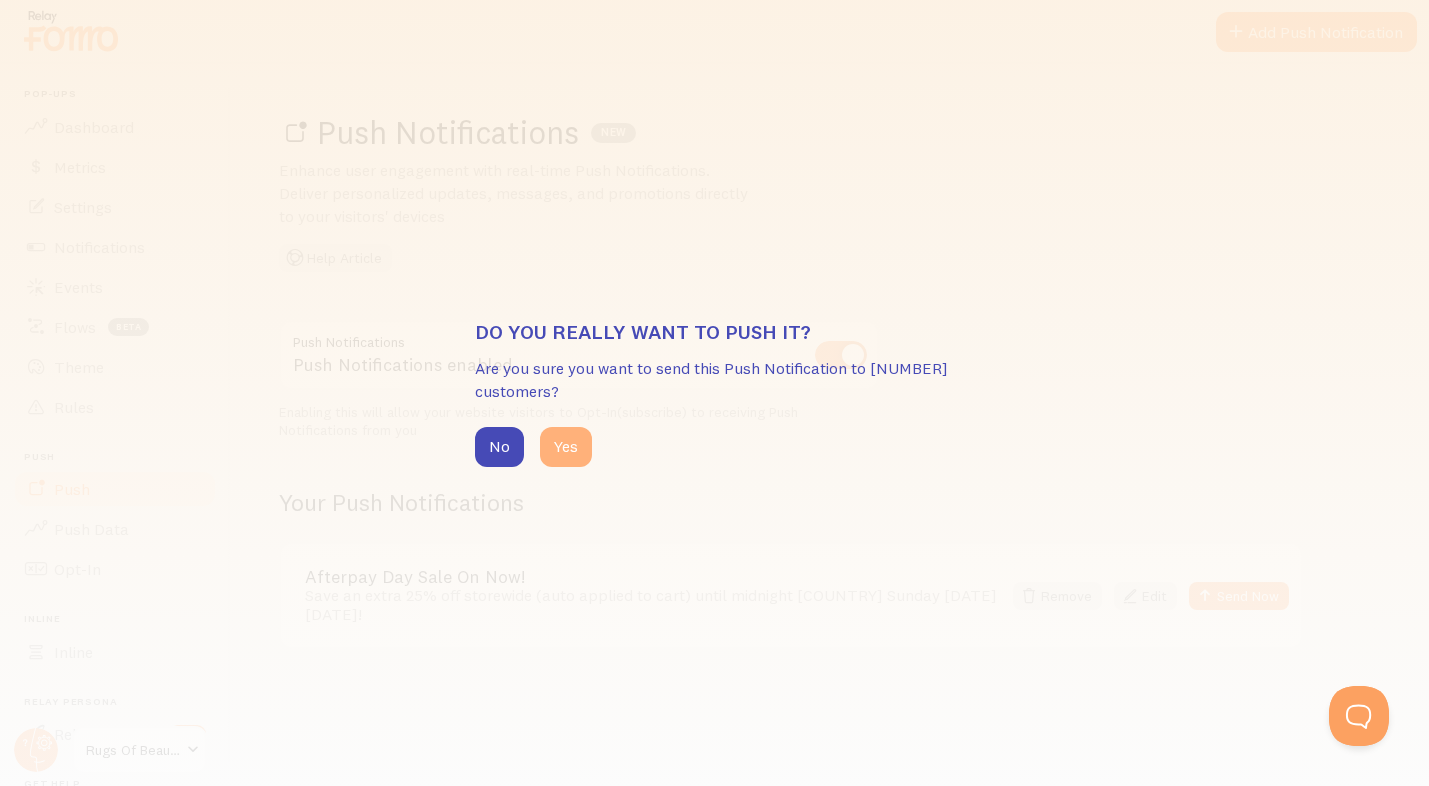 click on "Yes" at bounding box center [566, 447] 